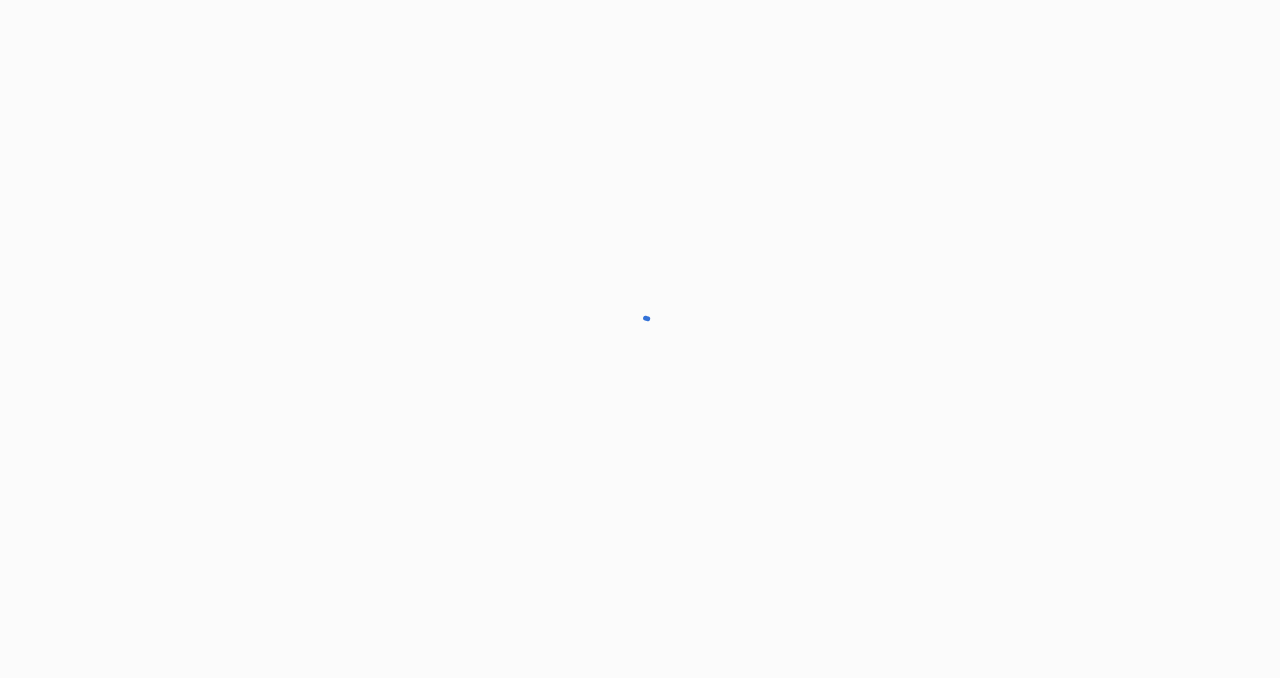 scroll, scrollTop: 0, scrollLeft: 0, axis: both 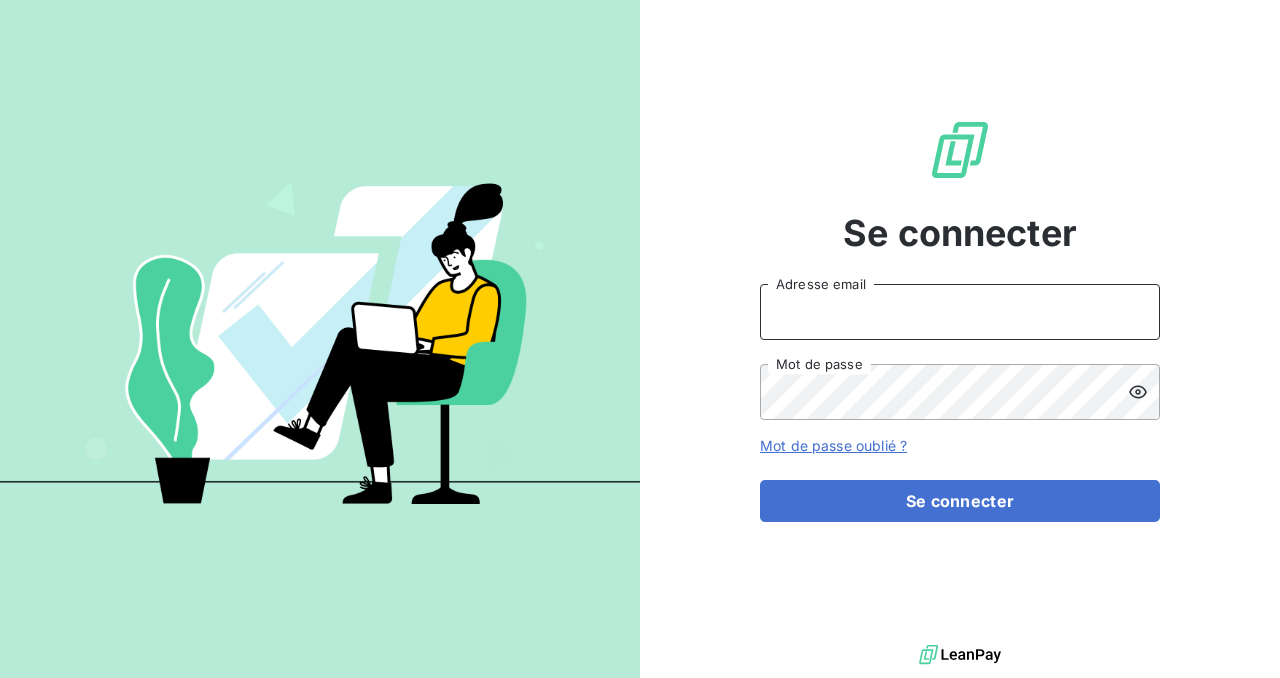 click on "Adresse email" at bounding box center (960, 312) 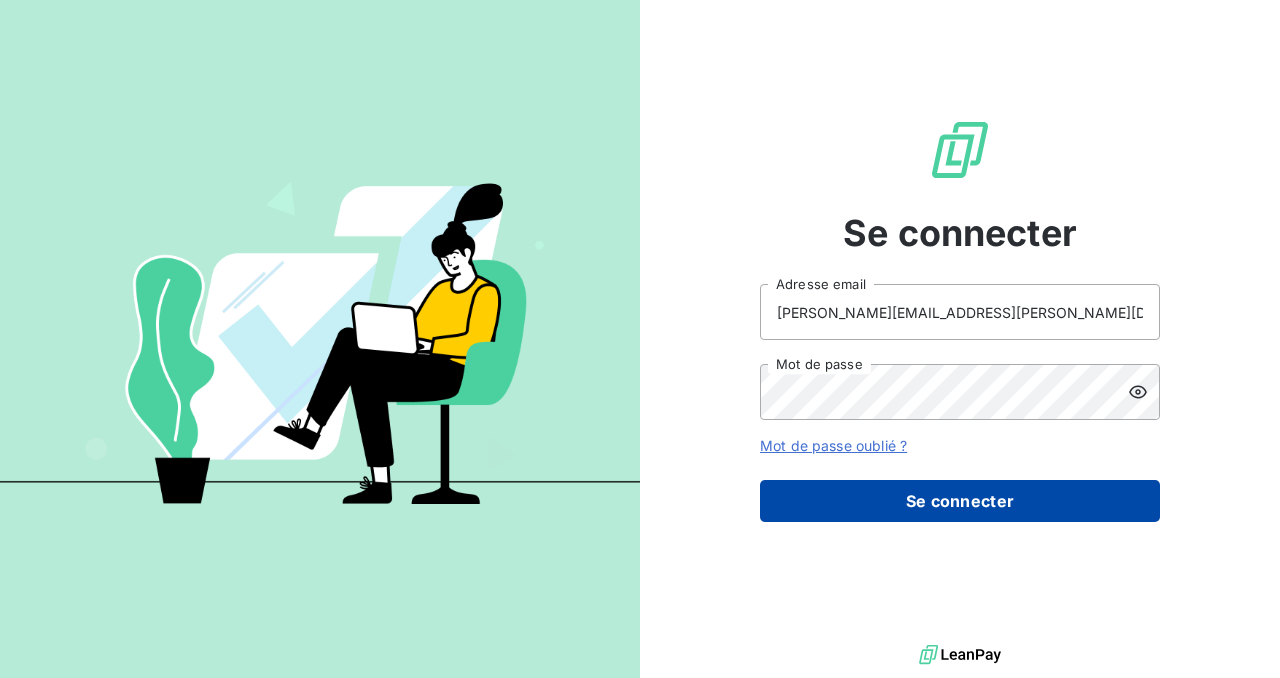 click on "Se connecter" at bounding box center [960, 501] 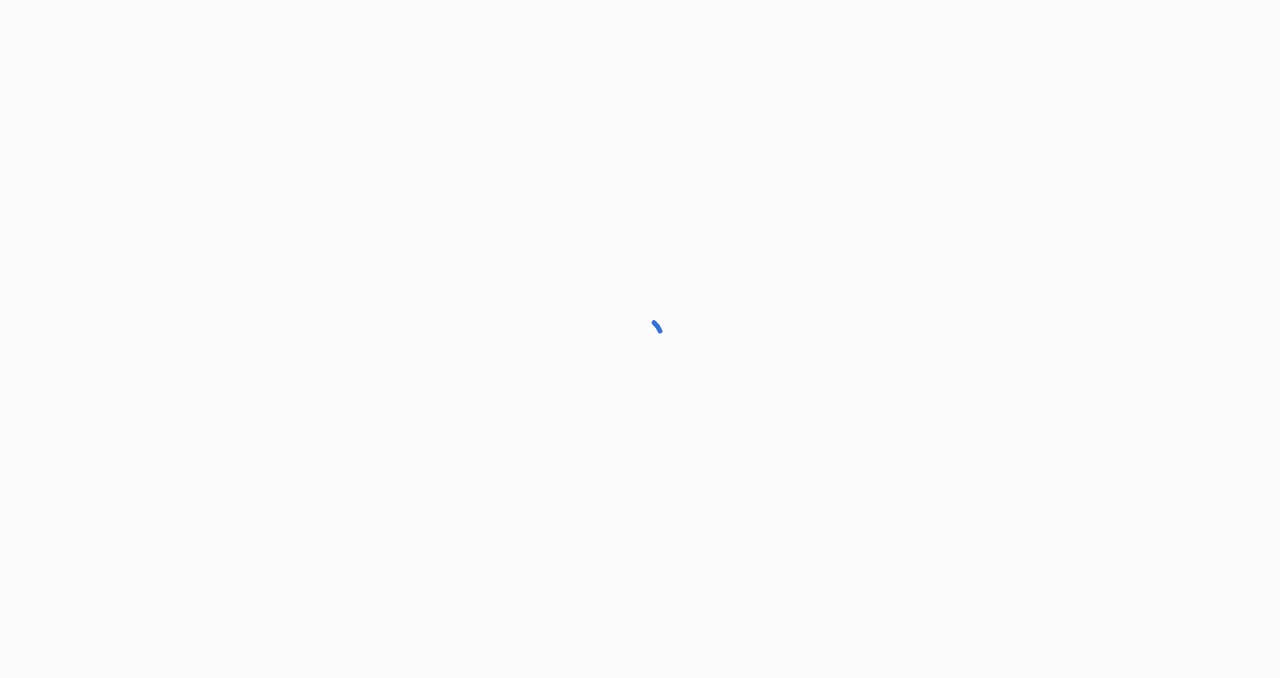 scroll, scrollTop: 0, scrollLeft: 0, axis: both 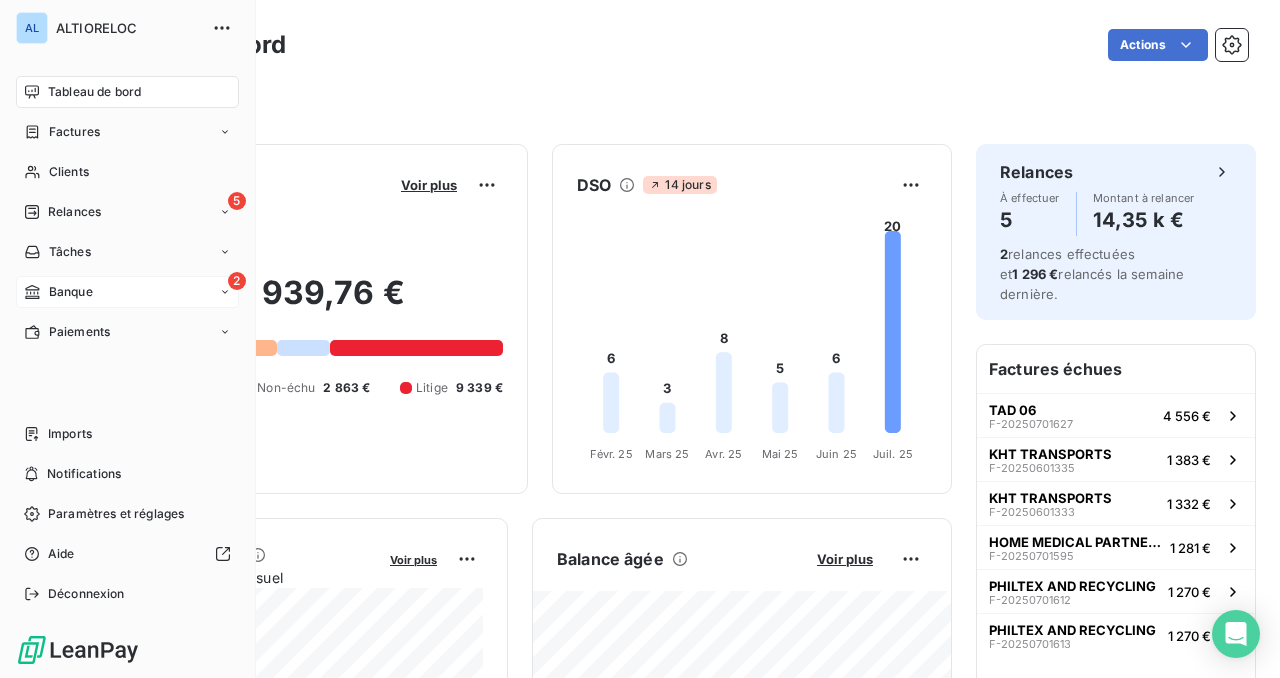 click on "Banque" at bounding box center (71, 292) 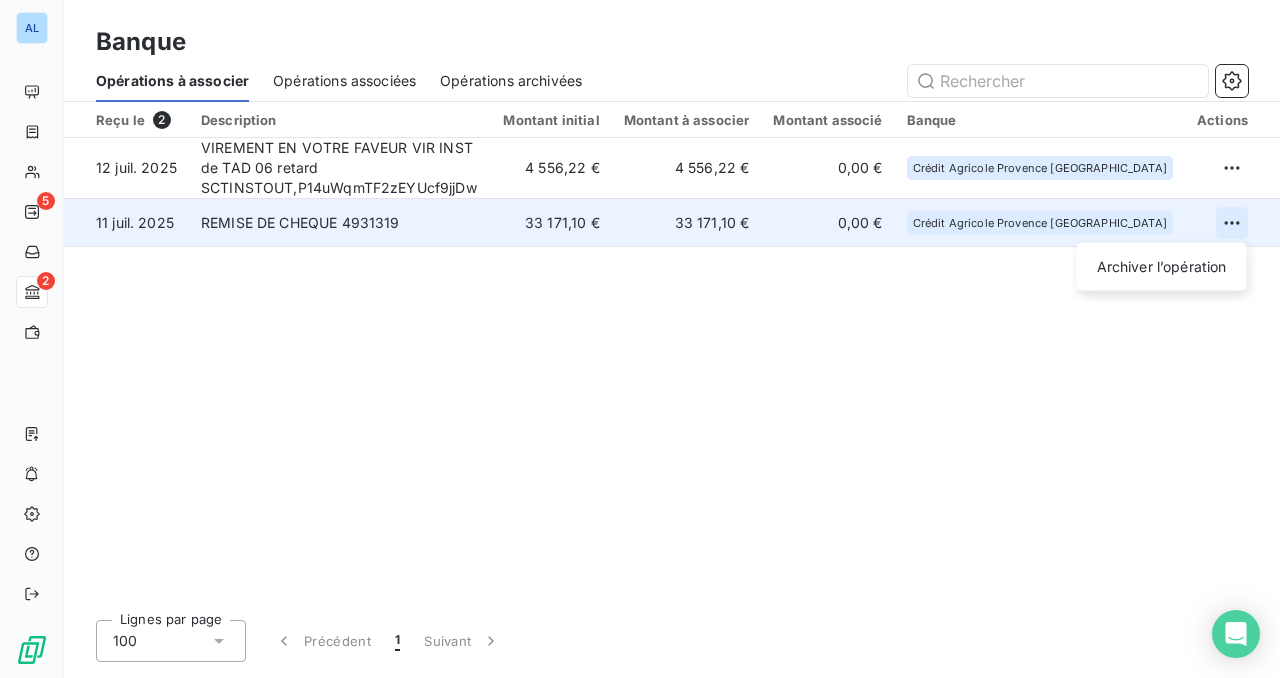 click on "AL 5 2 Banque Opérations à associer Opérations associées Opérations archivées Reçu le 2 Description Montant initial Montant à associer Montant associé Banque Actions [DATE] VIREMENT EN VOTRE FAVEUR VIR INST de TAD 06 retard SCTINSTOUT,P14uWqmTF2zEYUcf9jjDw 4 556,22 € 4 556,22 € 0,00 € Crédit Agricole [GEOGRAPHIC_DATA] [DATE] REMISE DE CHEQUE 4931319 33 171,10 € 33 171,10 € 0,00 € Crédit Agricole Provence Côte d'Azur Archiver l’opération Lignes par page 100 Précédent 1 Suivant" at bounding box center [640, 339] 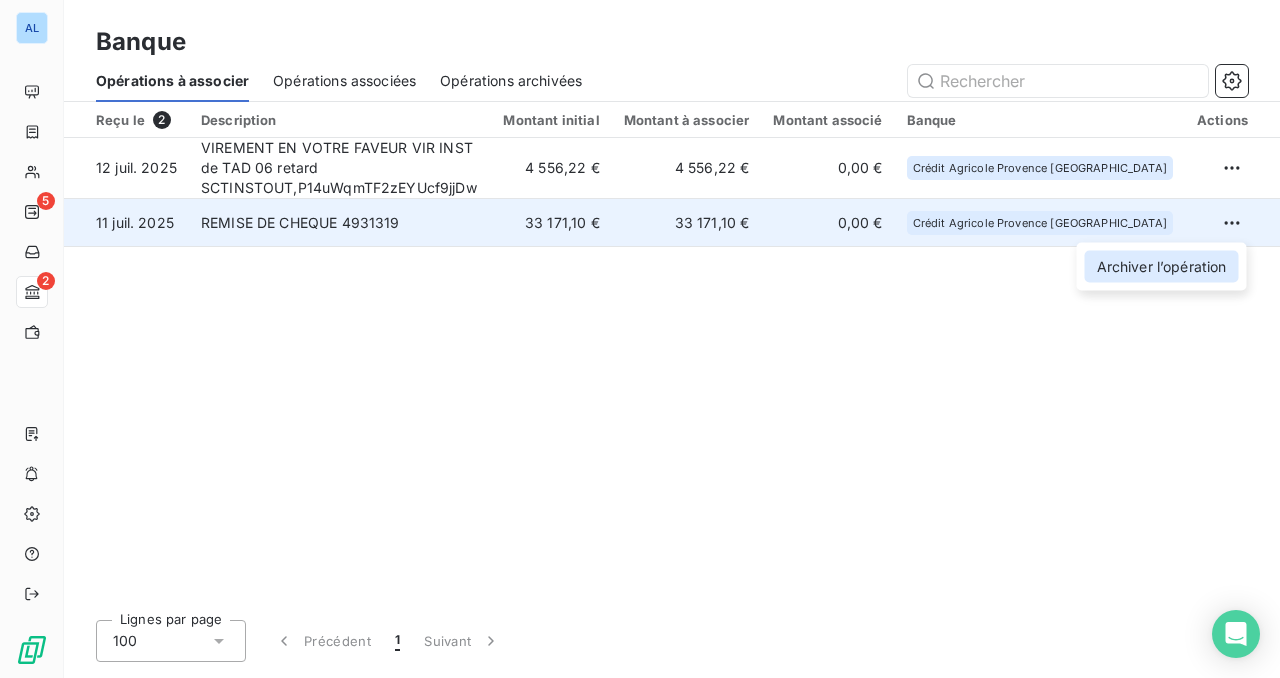 click on "Archiver l’opération" at bounding box center [1162, 267] 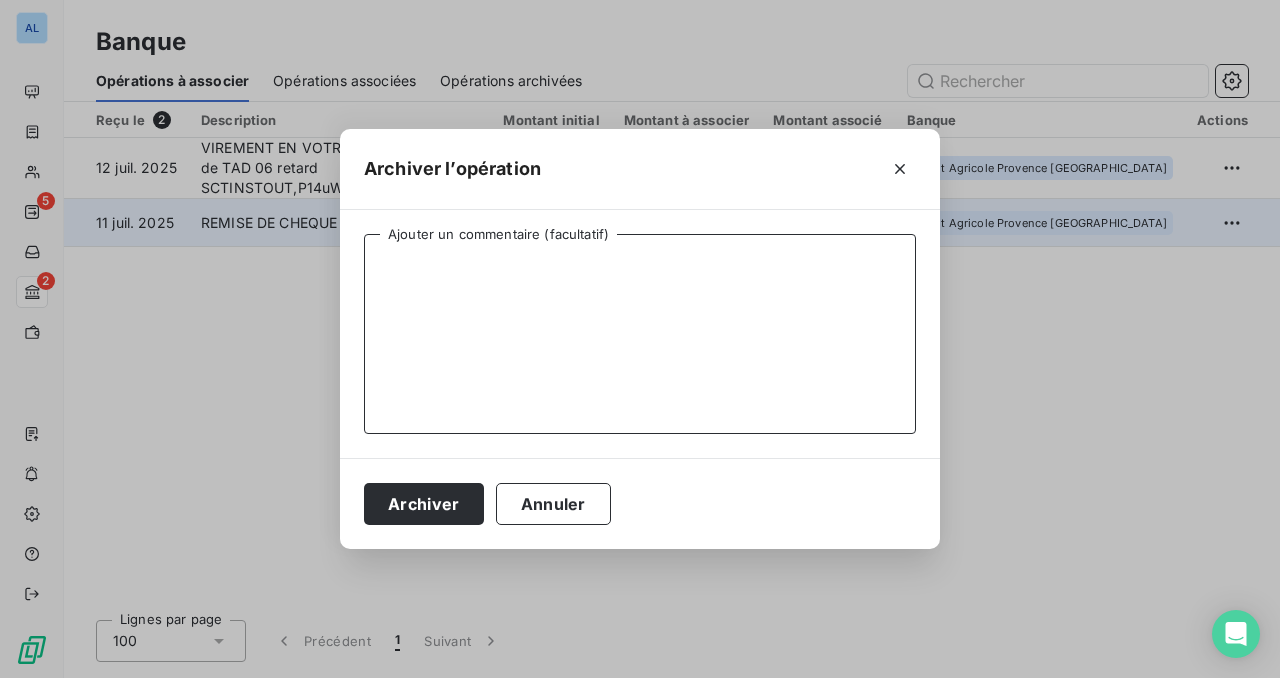 click on "Ajouter un commentaire (facultatif)" at bounding box center (640, 334) 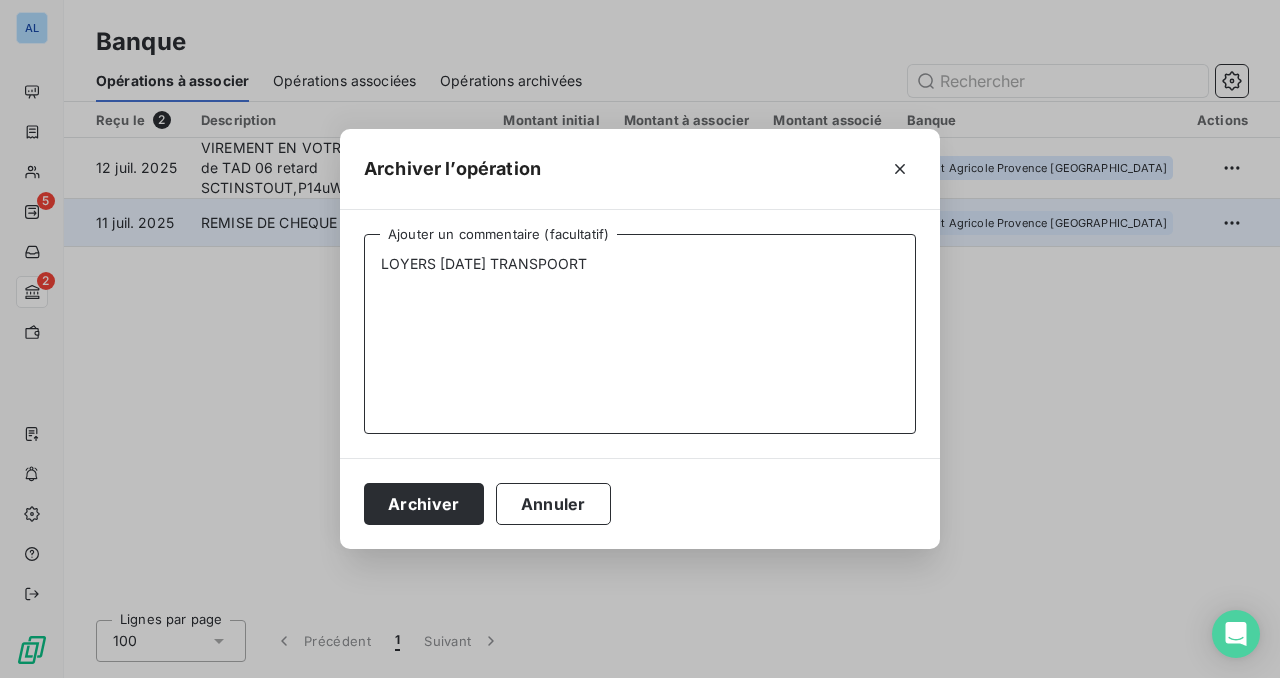 click on "LOYERS [DATE] TRANSPOORT" at bounding box center (640, 334) 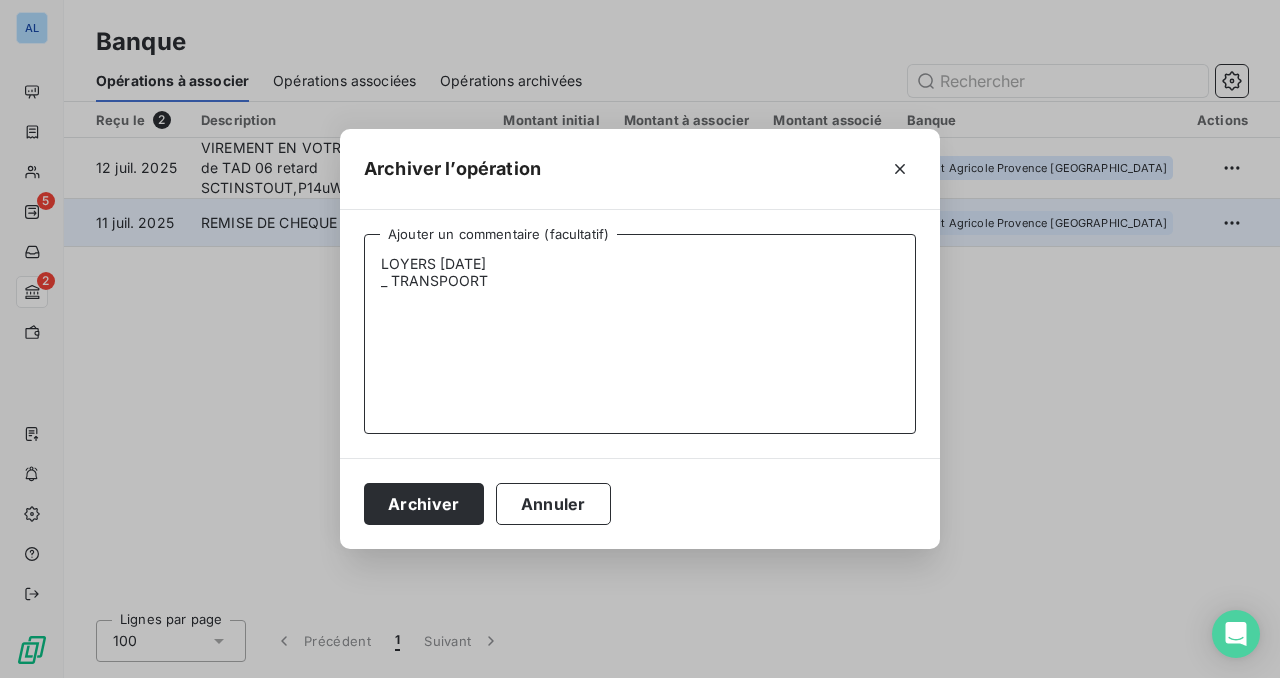 click on "LOYERS [DATE]
_ TRANSPOORT" at bounding box center [640, 334] 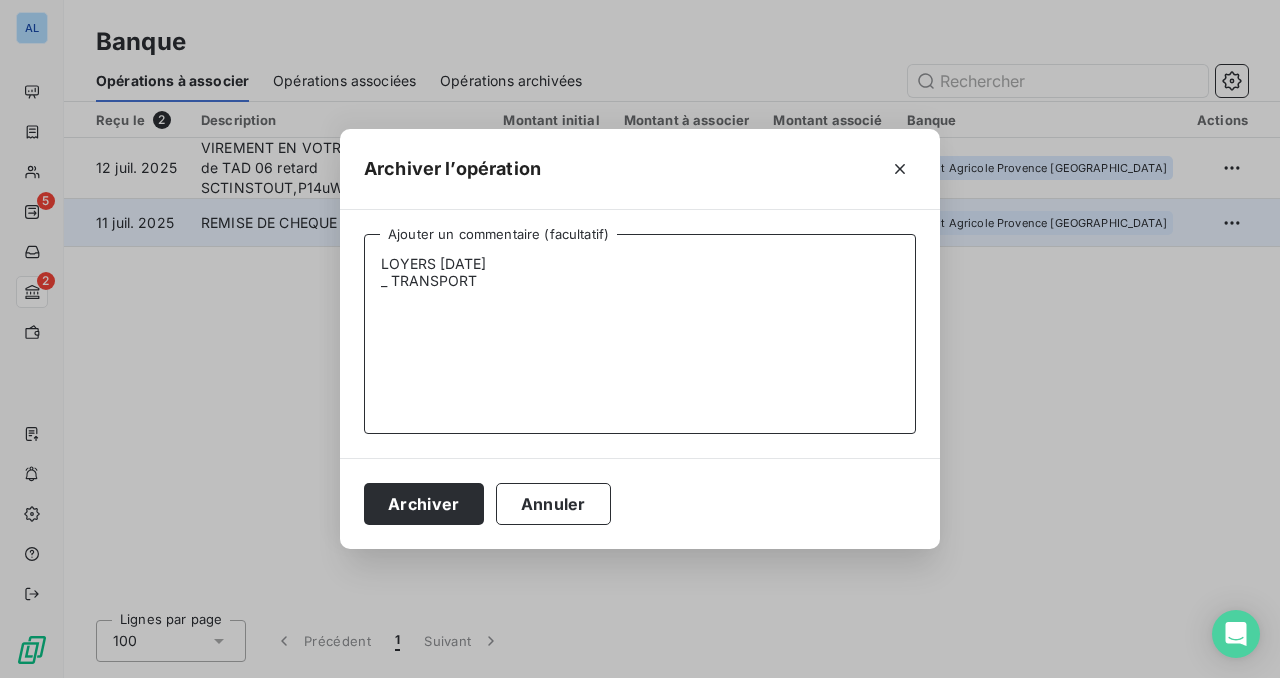 click on "LOYERS [DATE]
_ TRANSPORT" at bounding box center [640, 334] 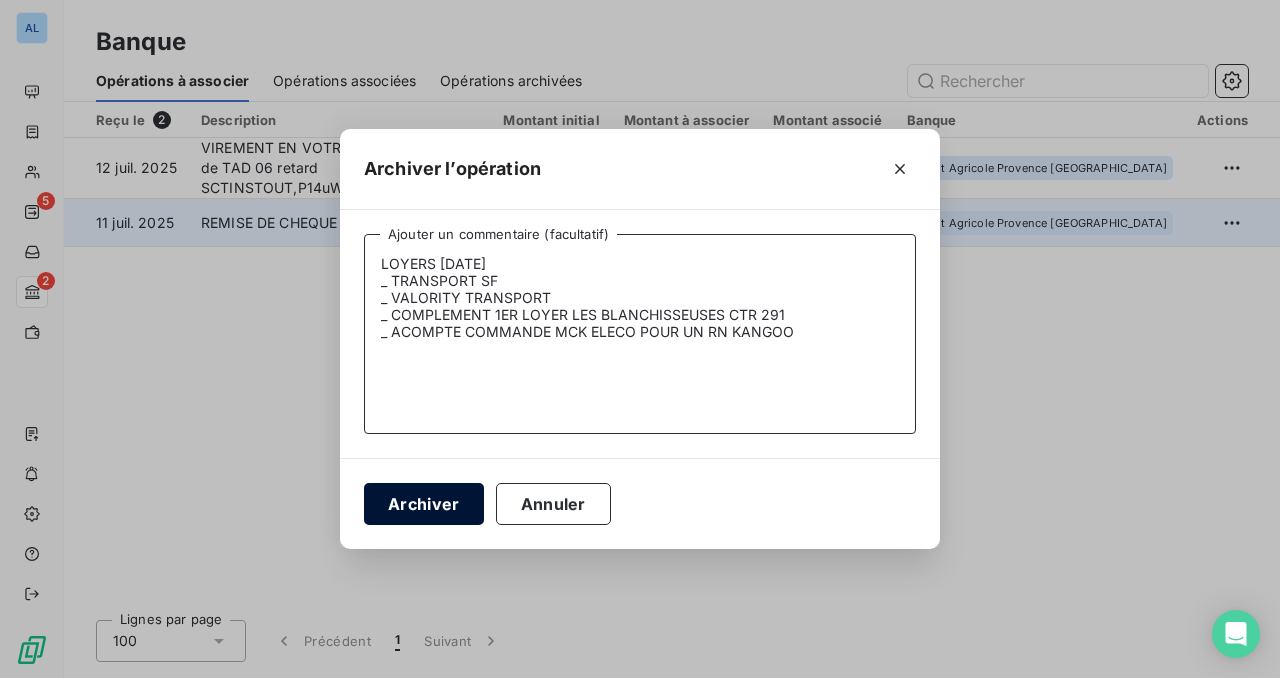 type on "LOYERS [DATE]
_ TRANSPORT SF
_ VALORITY TRANSPORT
_ COMPLEMENT 1ER LOYER LES BLANCHISSEUSES CTR 291
_ ACOMPTE COMMANDE MCK ELECO POUR UN RN KANGOO" 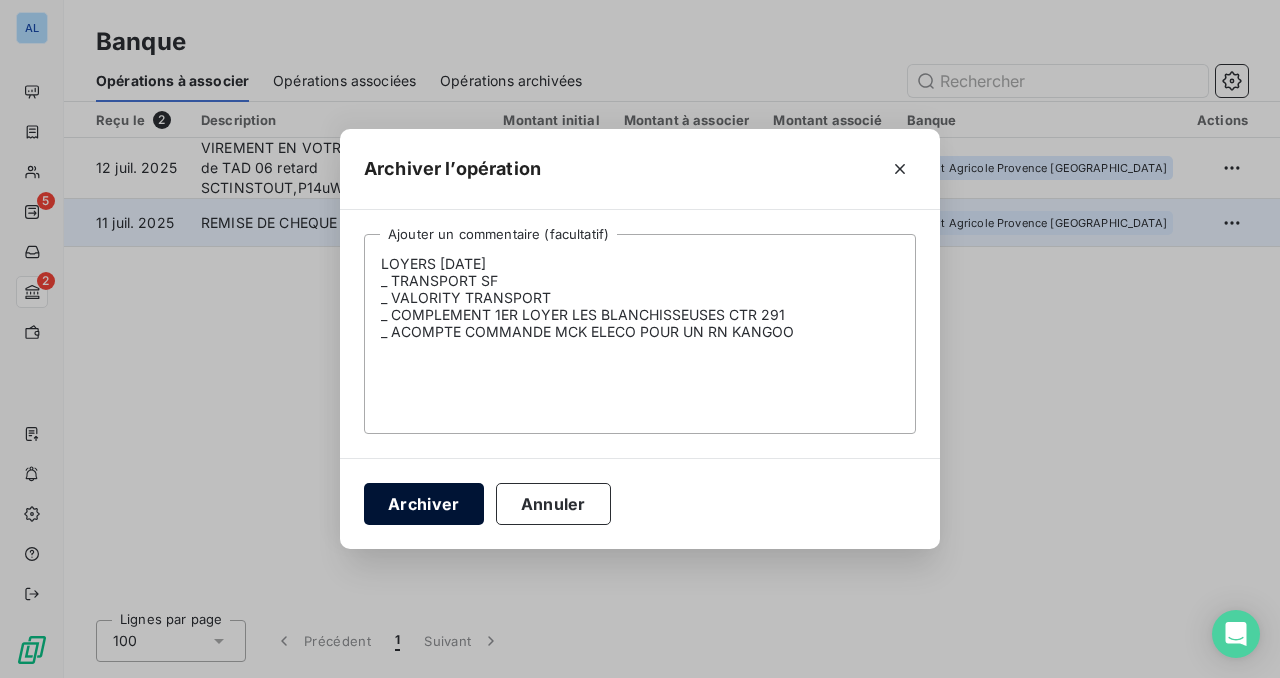 click on "Archiver" at bounding box center [424, 504] 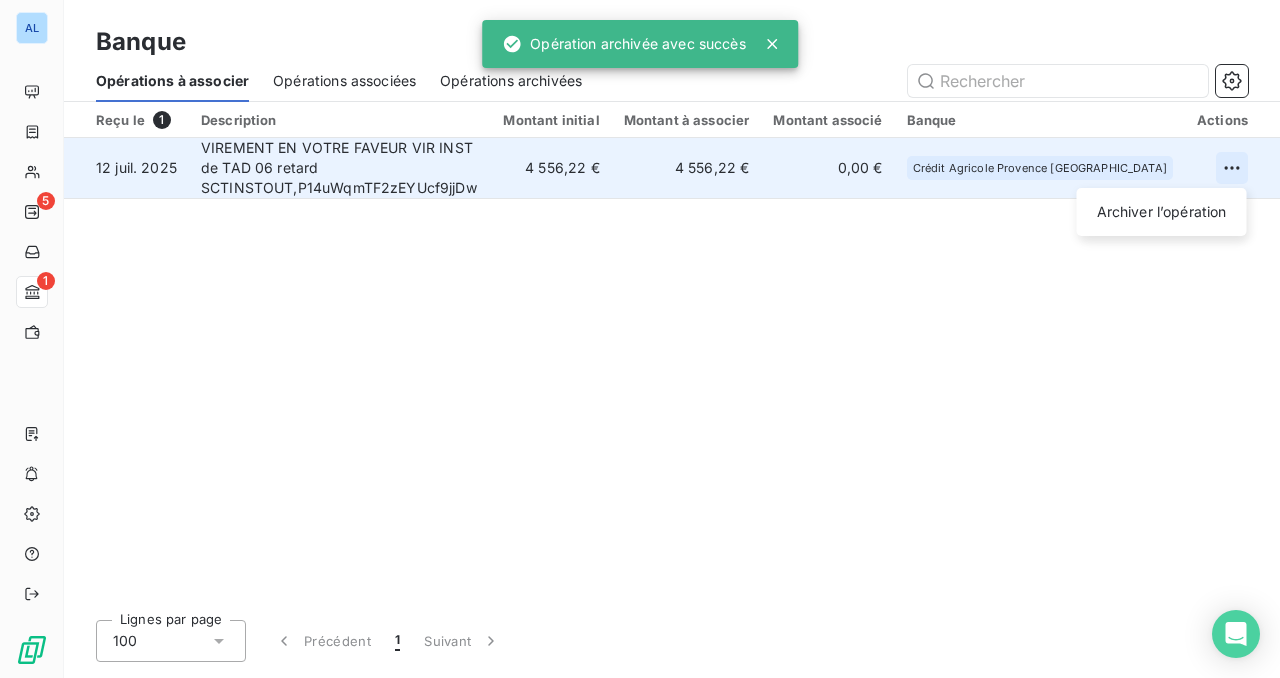click on "AL 5 1 Banque Opérations à associer Opérations associées Opérations archivées Reçu le 1 Description Montant initial Montant à associer Montant associé Banque Actions [DATE] VIREMENT EN VOTRE FAVEUR VIR INST de TAD 06 retard SCTINSTOUT,P14uWqmTF2zEYUcf9jjDw 4 556,22 € 4 556,22 € 0,00 € Crédit Agricole Provence Côte d'Azur Archiver l’opération Lignes par page 100 Précédent 1 Suivant Opération archivée avec succès" at bounding box center (640, 339) 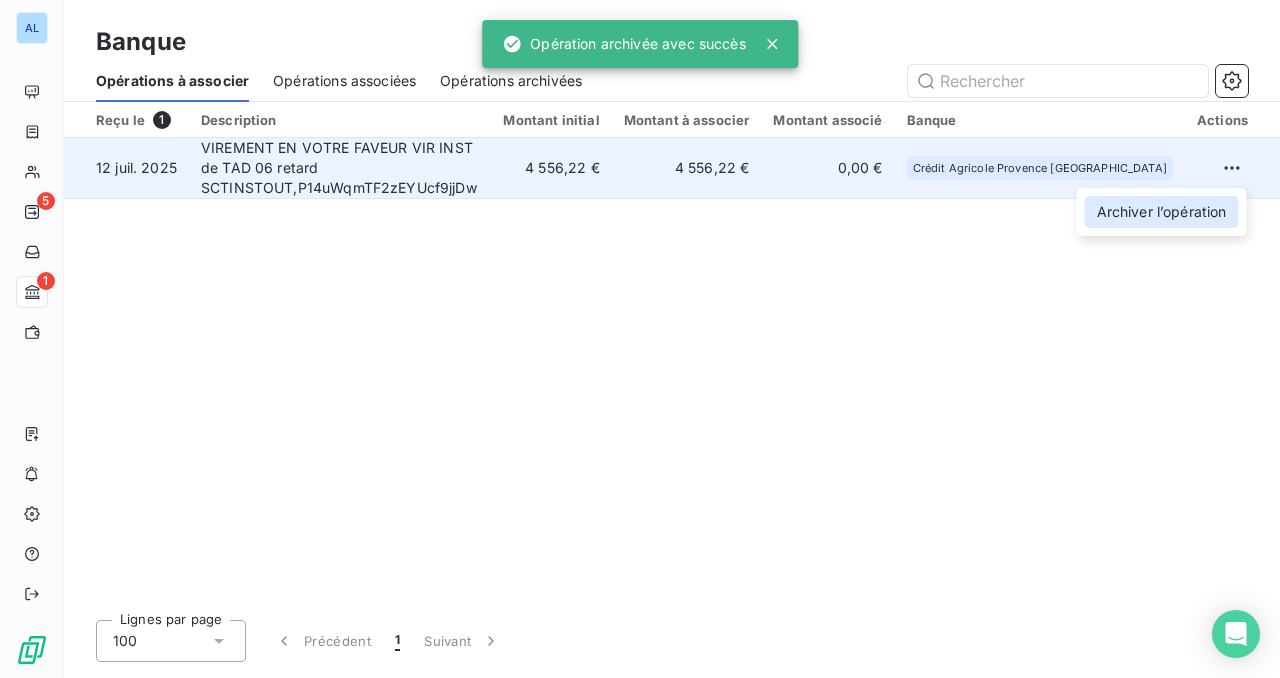 click on "Archiver l’opération" at bounding box center (1162, 212) 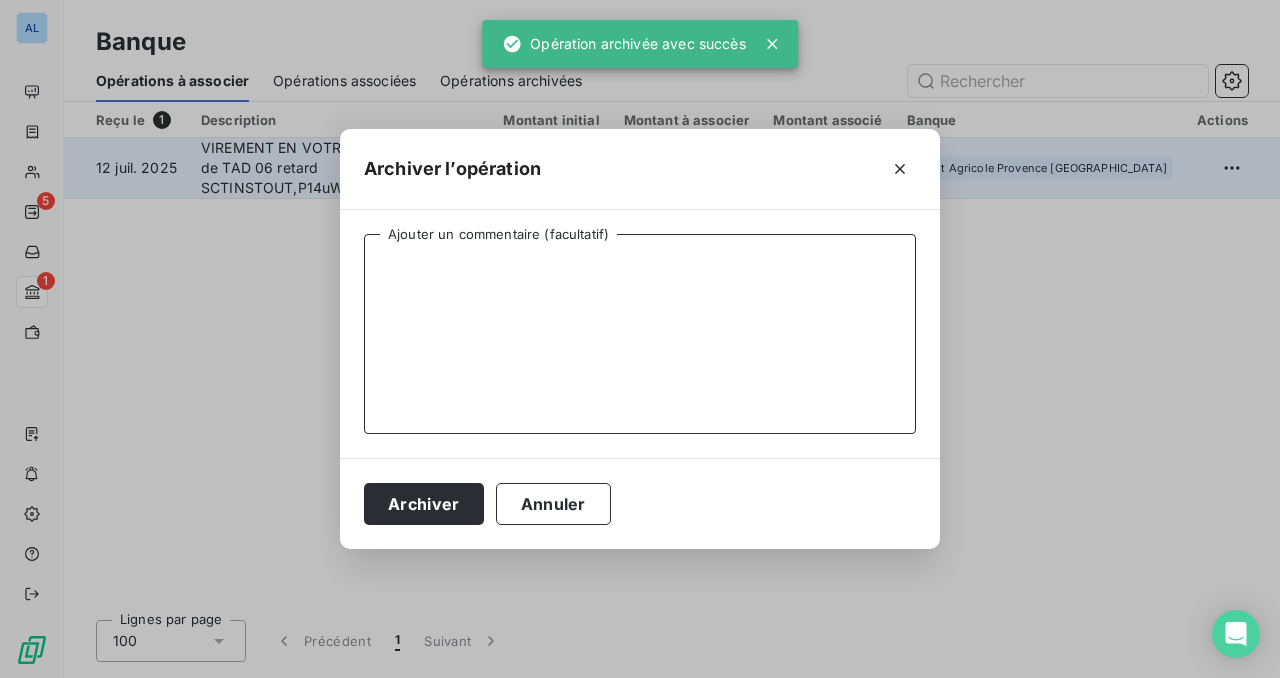 click on "Ajouter un commentaire (facultatif)" at bounding box center (640, 334) 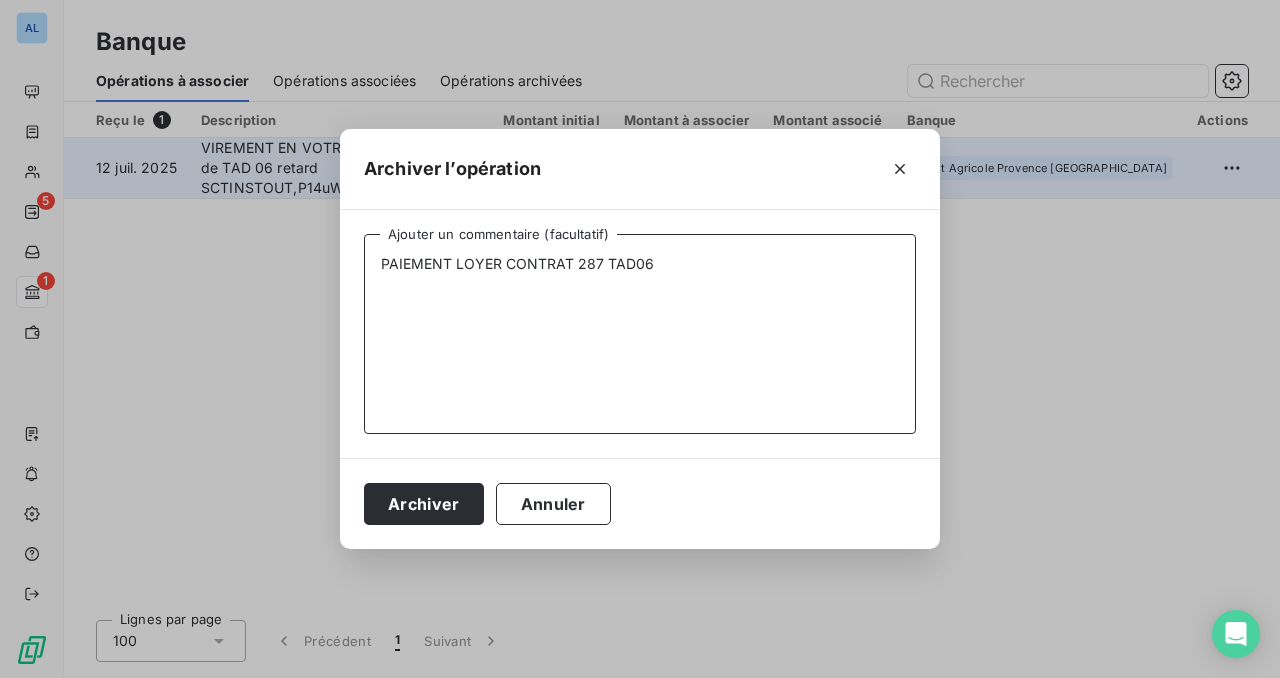 click on "PAIEMENT LOYER CONTRAT 287 TAD06" at bounding box center (640, 334) 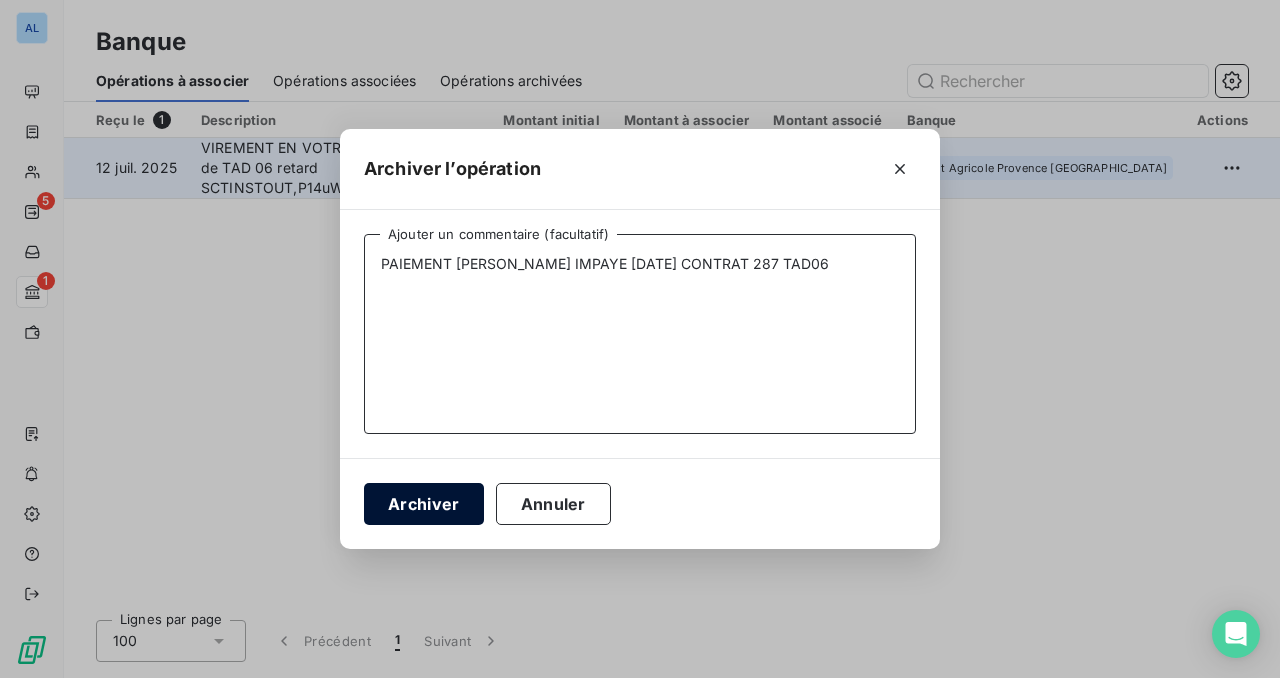 type on "PAIEMENT [PERSON_NAME] IMPAYE [DATE] CONTRAT 287 TAD06" 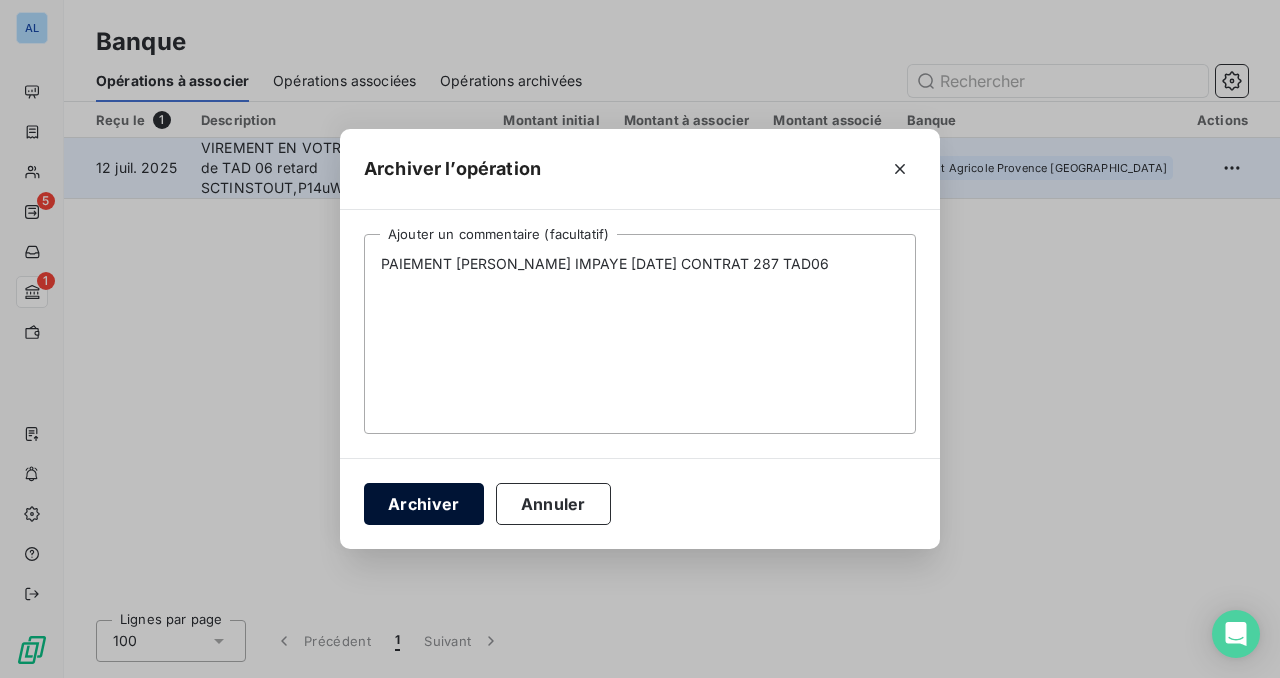 click on "Archiver" at bounding box center (424, 504) 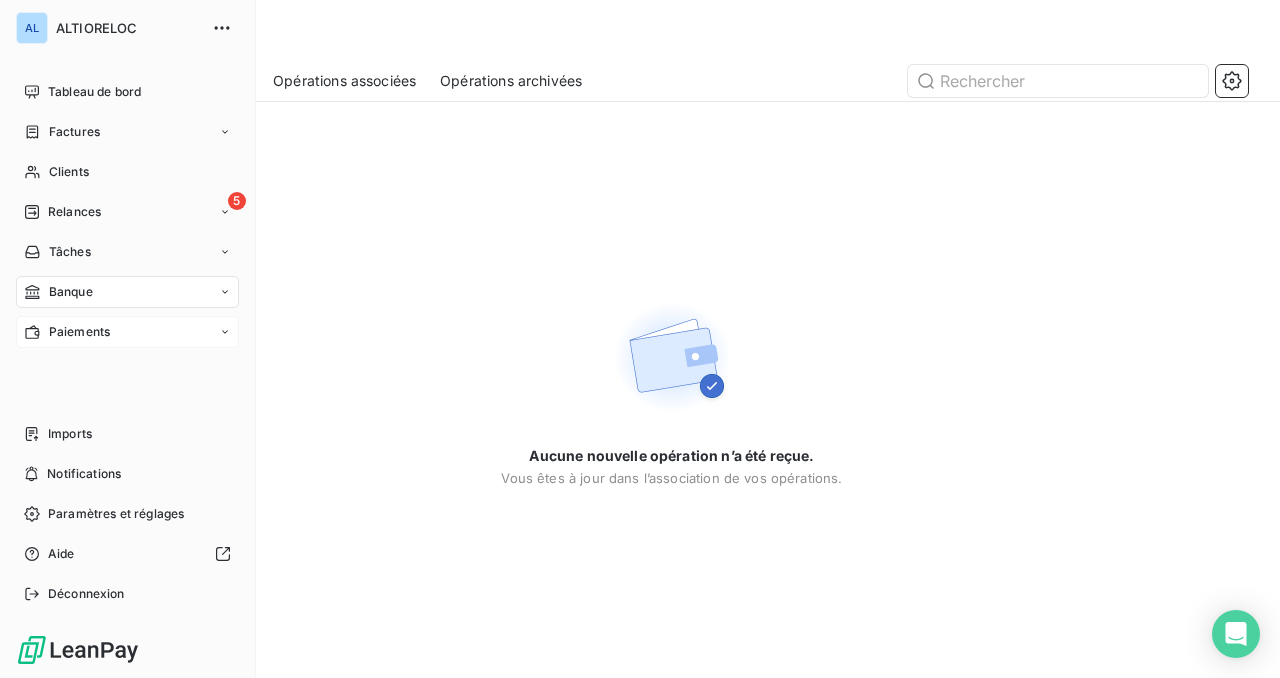 click 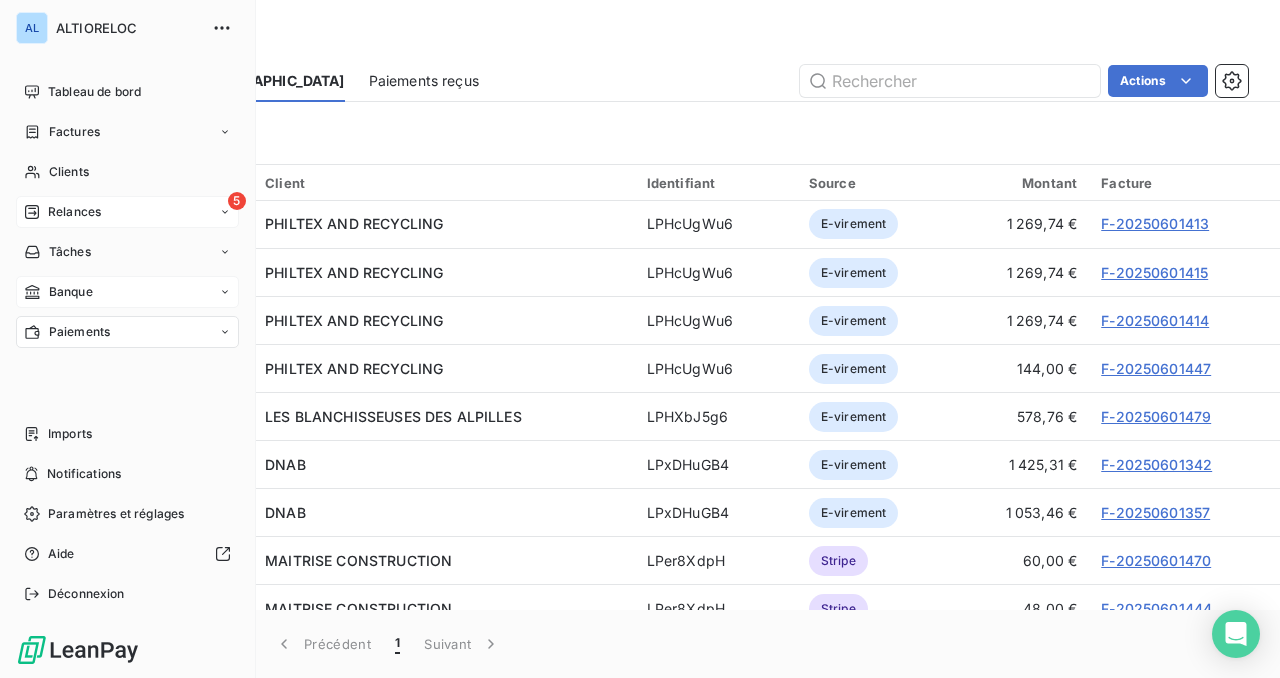 click on "5 Relances" at bounding box center [127, 212] 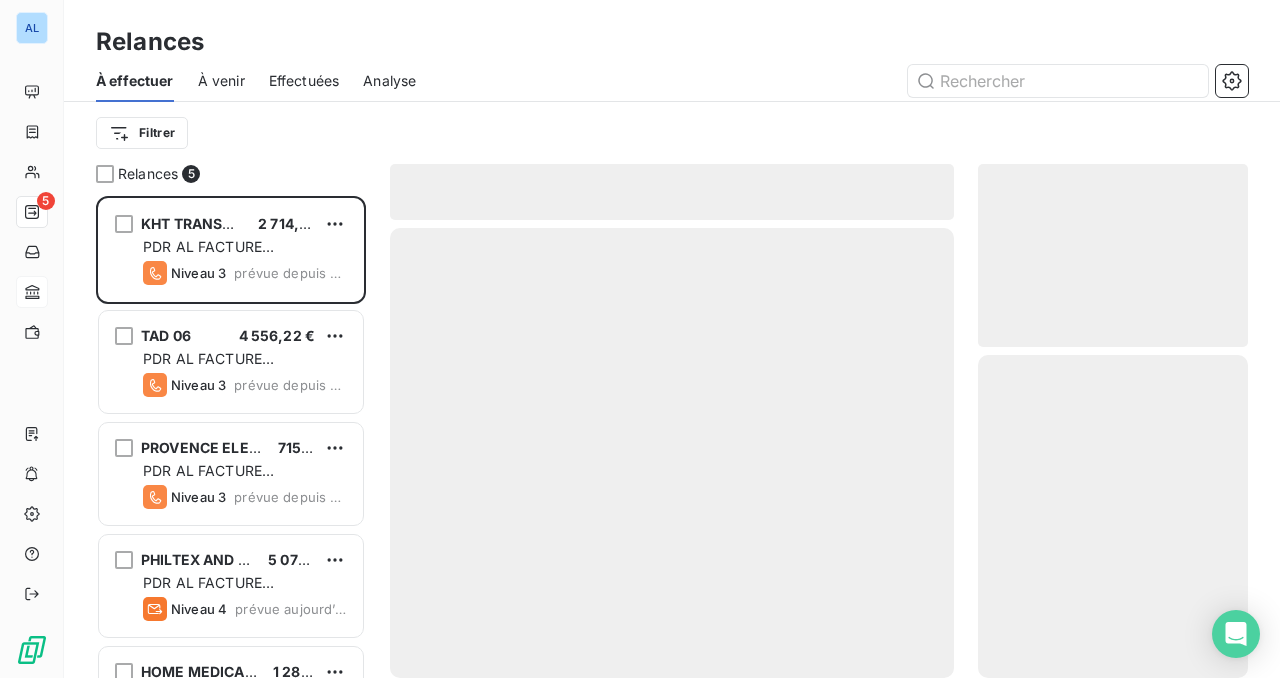 scroll, scrollTop: 1, scrollLeft: 1, axis: both 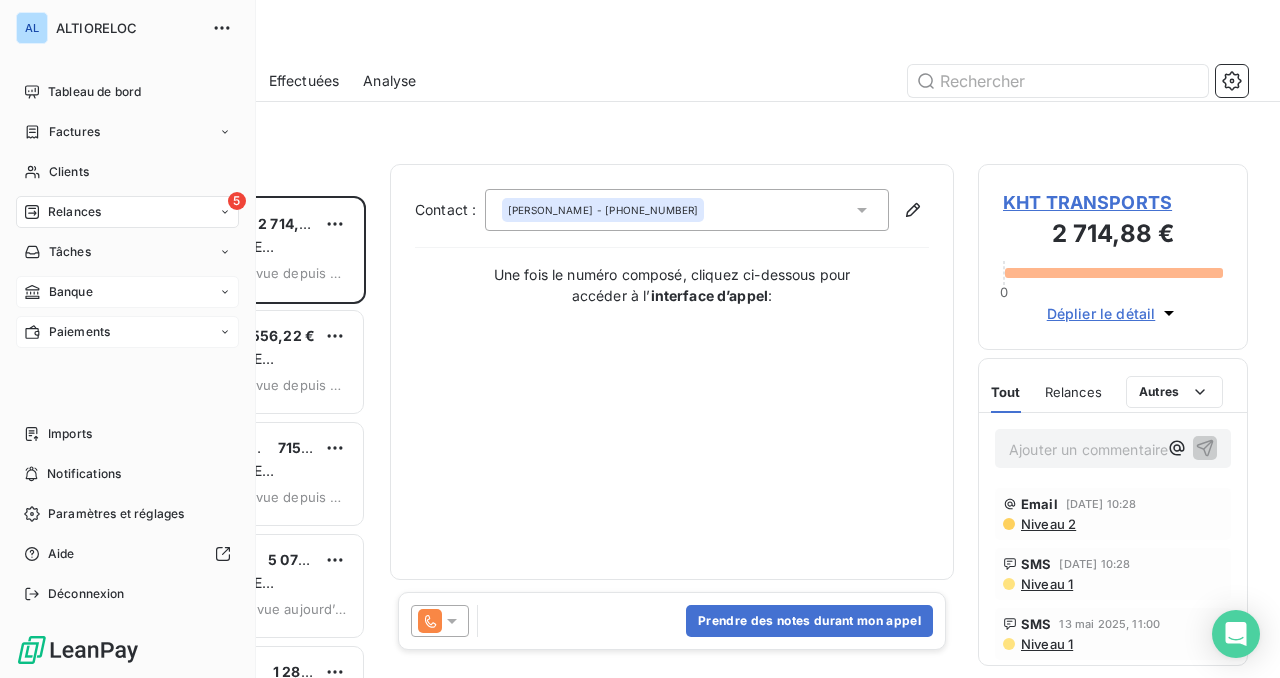 click 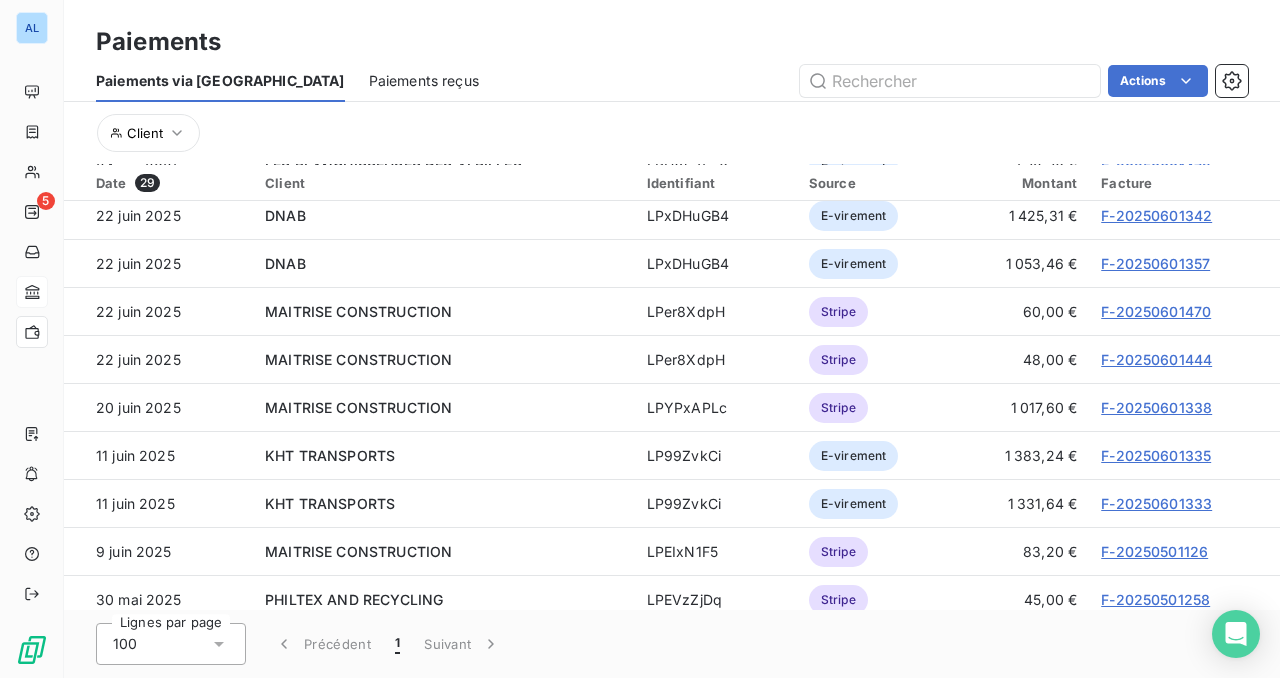 scroll, scrollTop: 253, scrollLeft: 0, axis: vertical 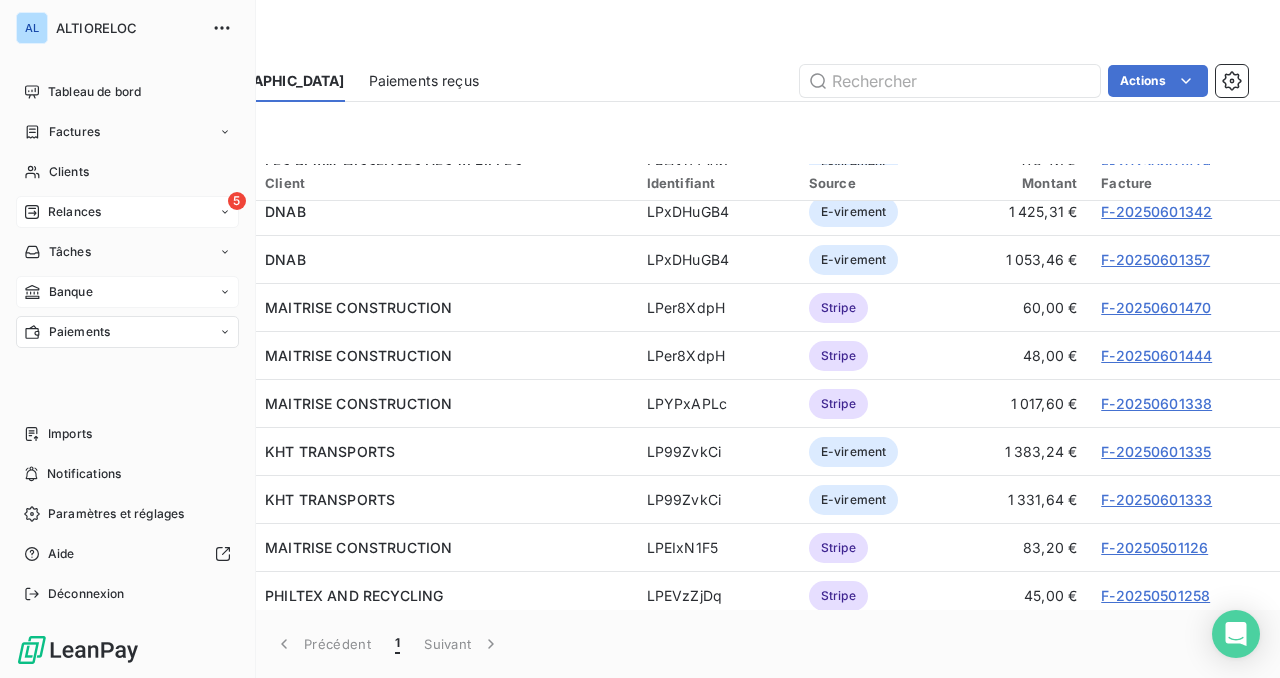 click on "Relances" at bounding box center [74, 212] 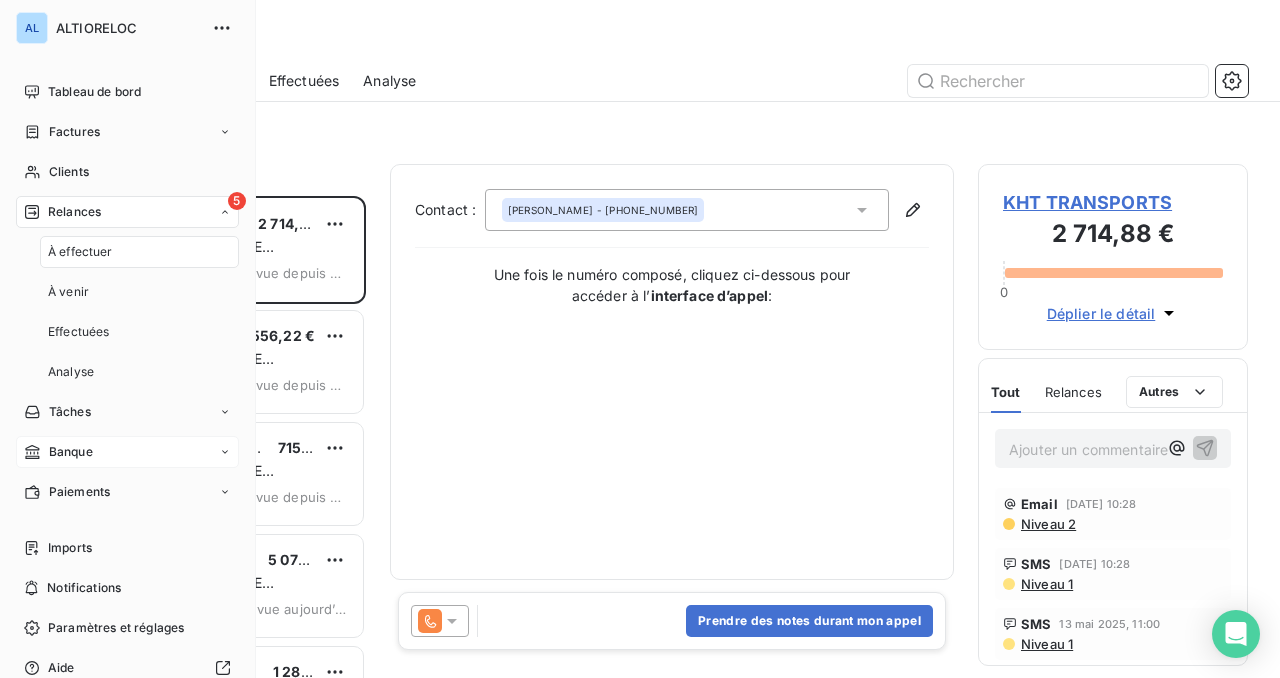 scroll, scrollTop: 1, scrollLeft: 1, axis: both 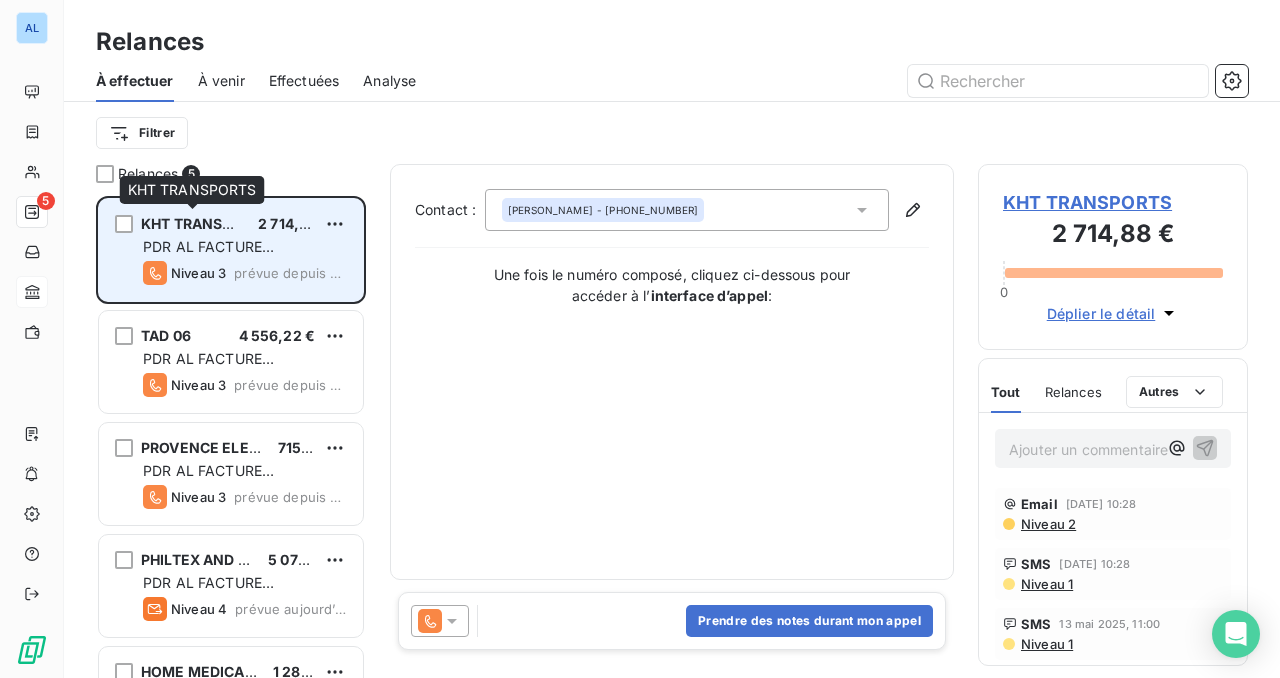 click on "KHT TRANSPORTS" at bounding box center (205, 223) 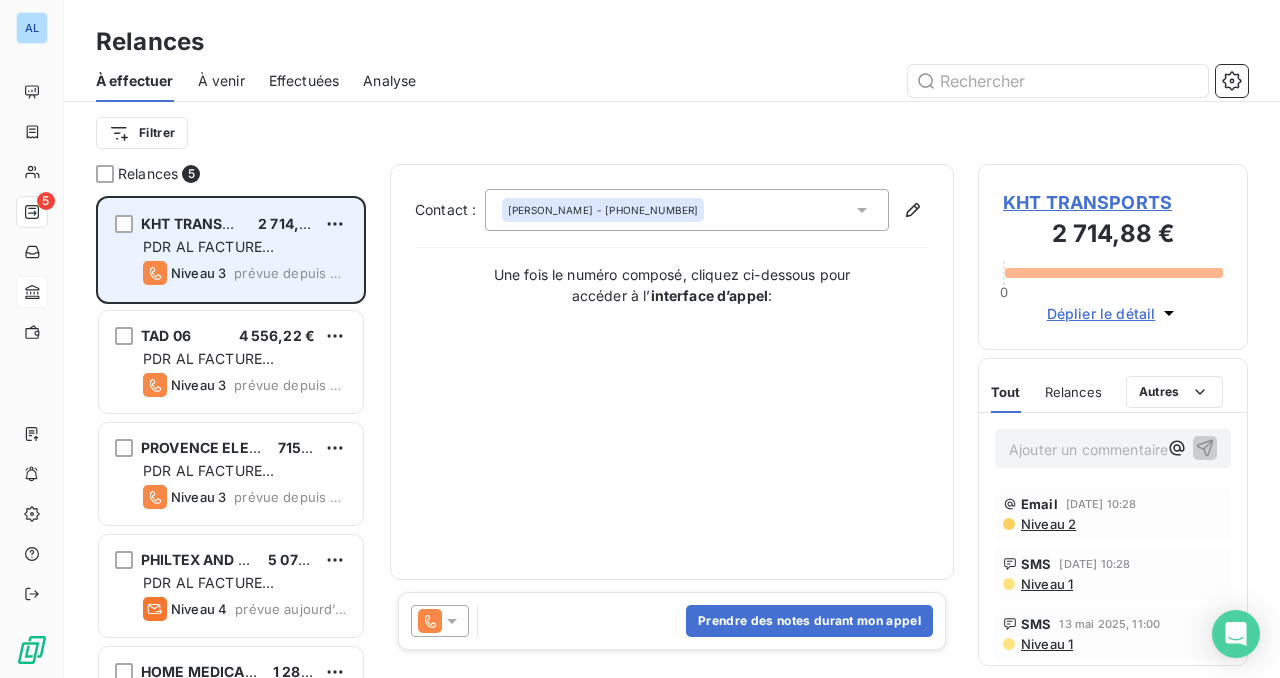 click on "PDR AL FACTURE [PERSON_NAME]" at bounding box center (208, 256) 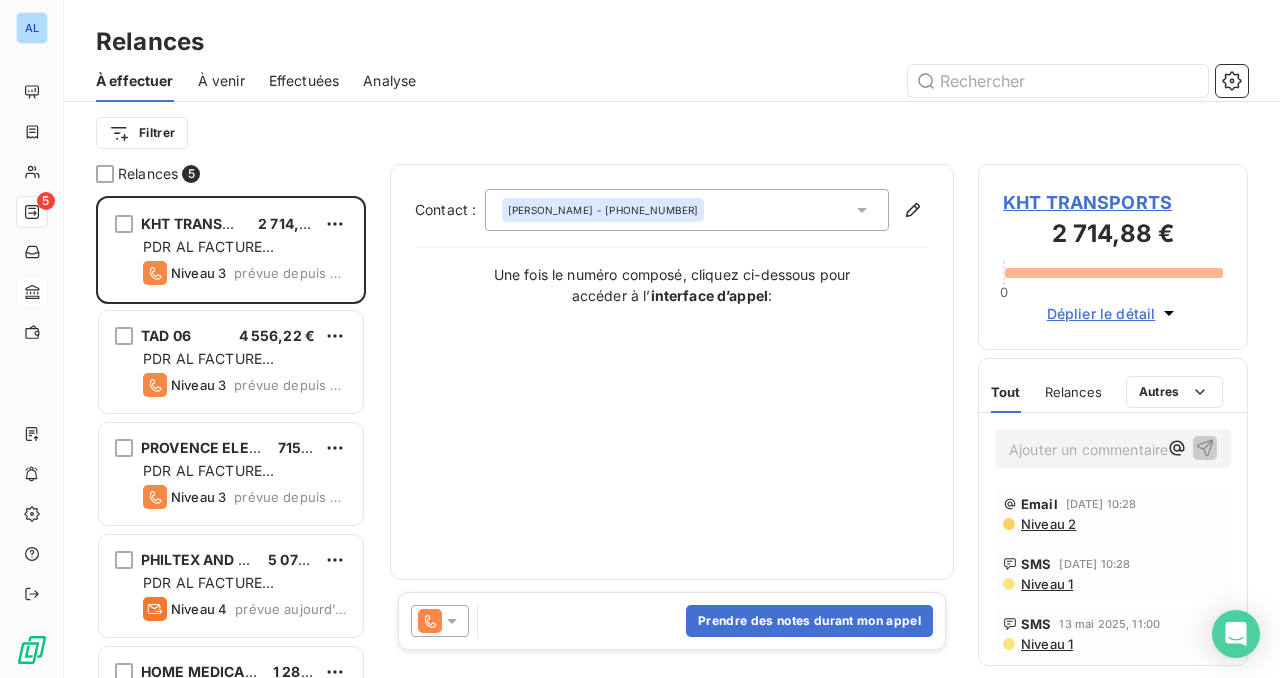 click on "KHT TRANSPORTS" at bounding box center (1113, 202) 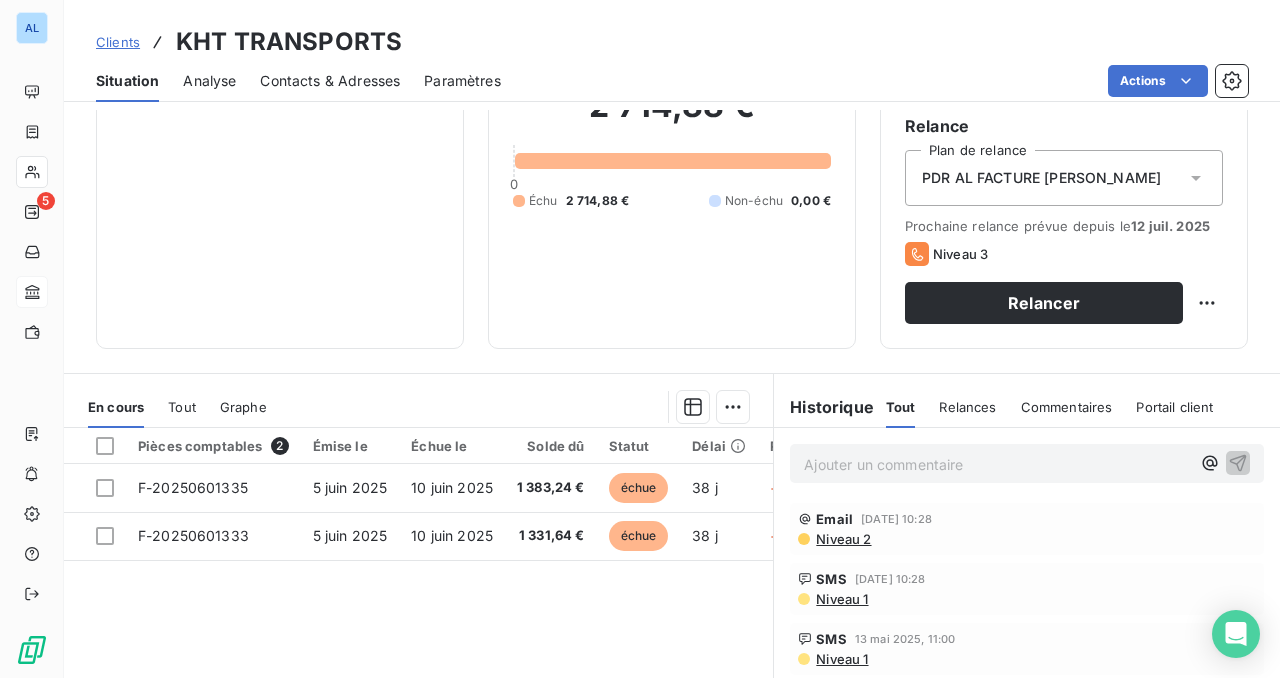 scroll, scrollTop: 202, scrollLeft: 0, axis: vertical 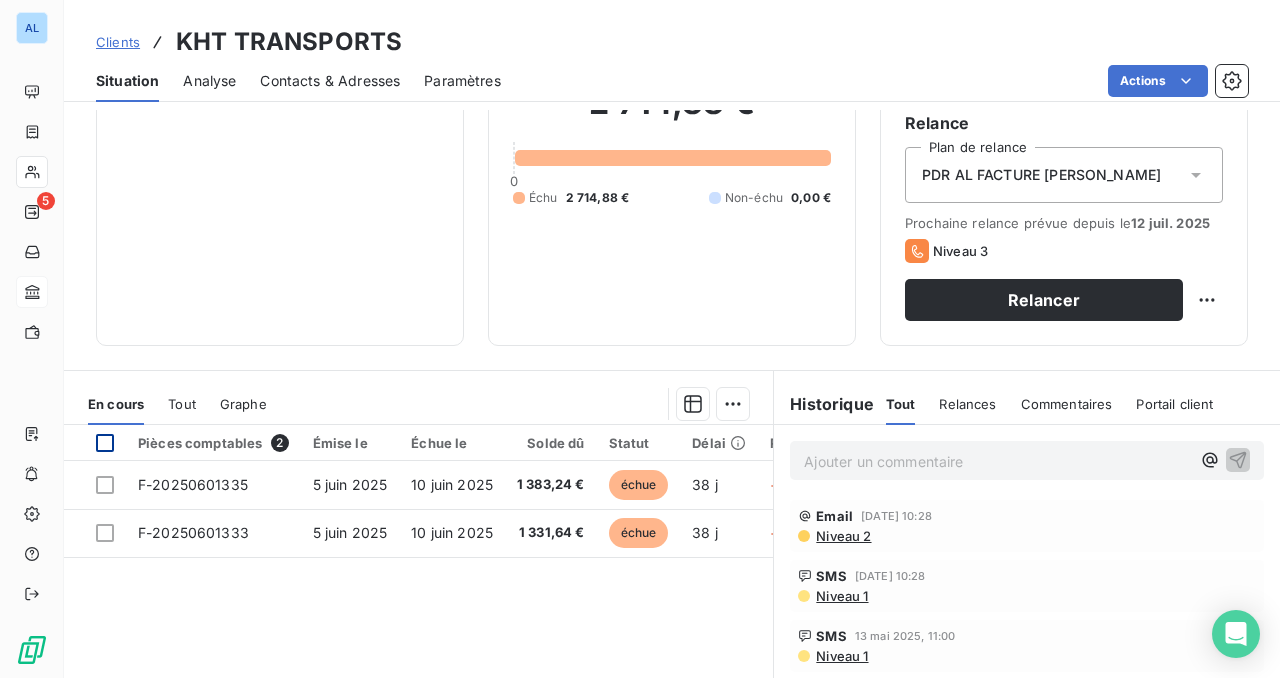 click at bounding box center [105, 443] 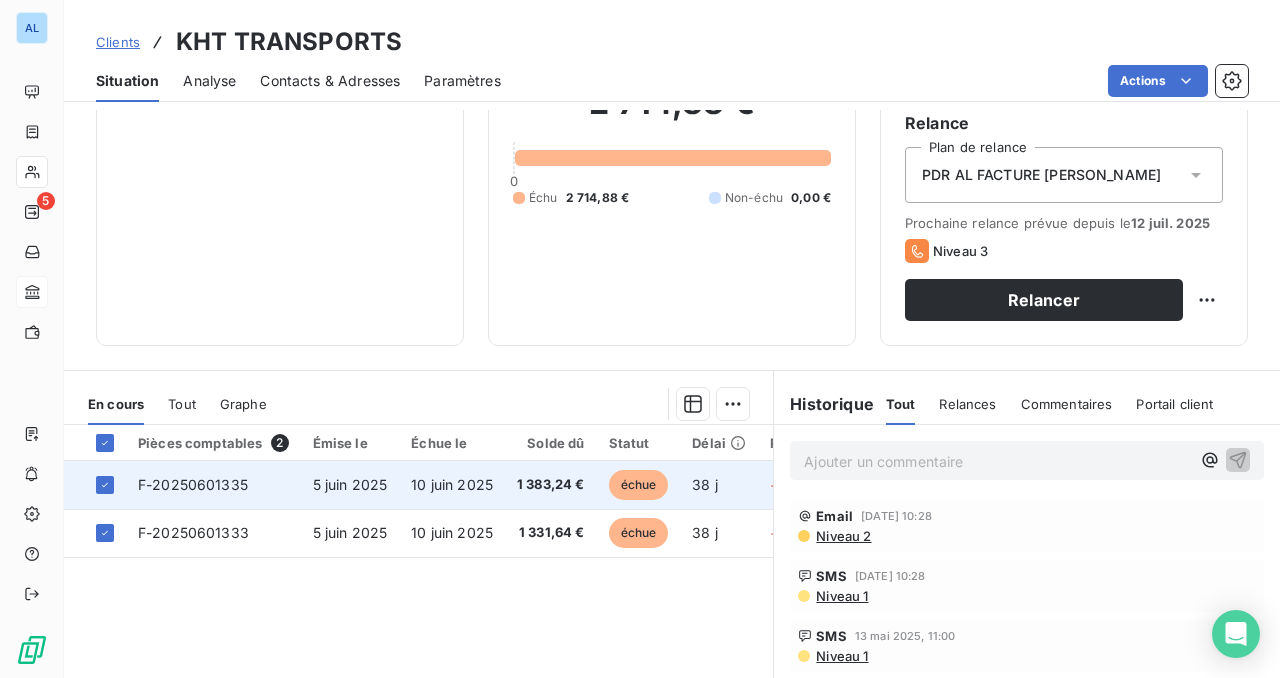 click on "F-20250601335" at bounding box center (193, 484) 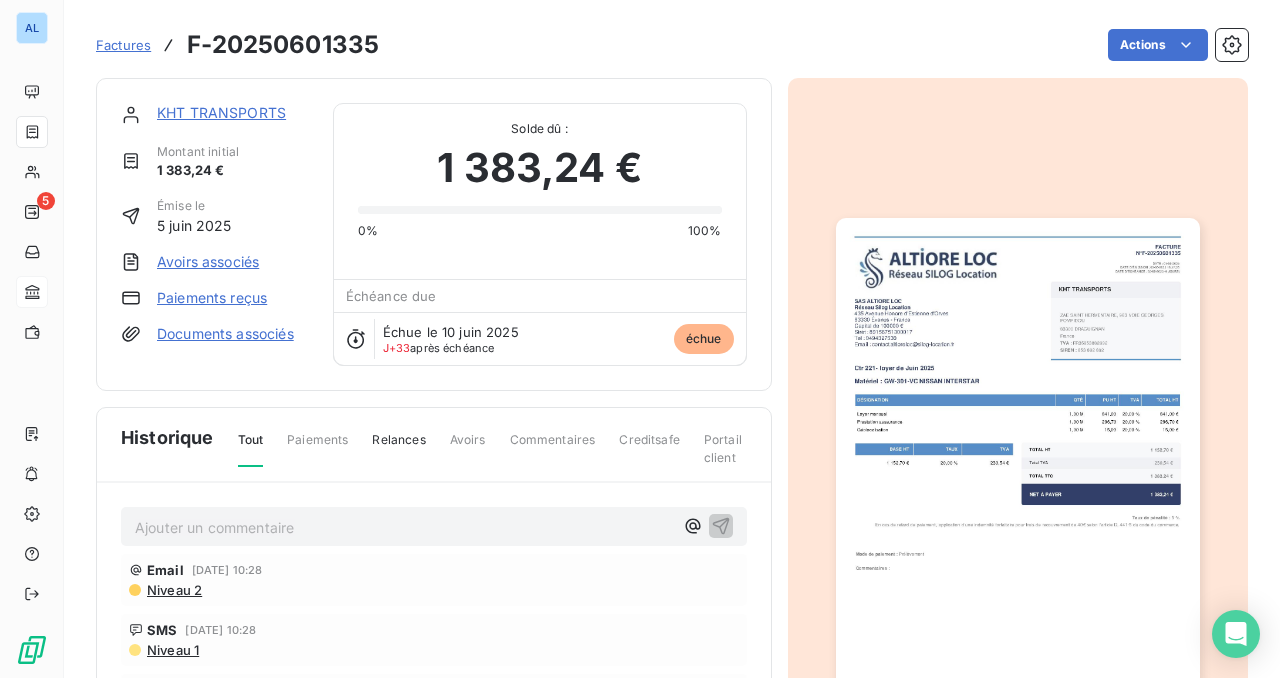 click on "Paiements reçus" at bounding box center (212, 298) 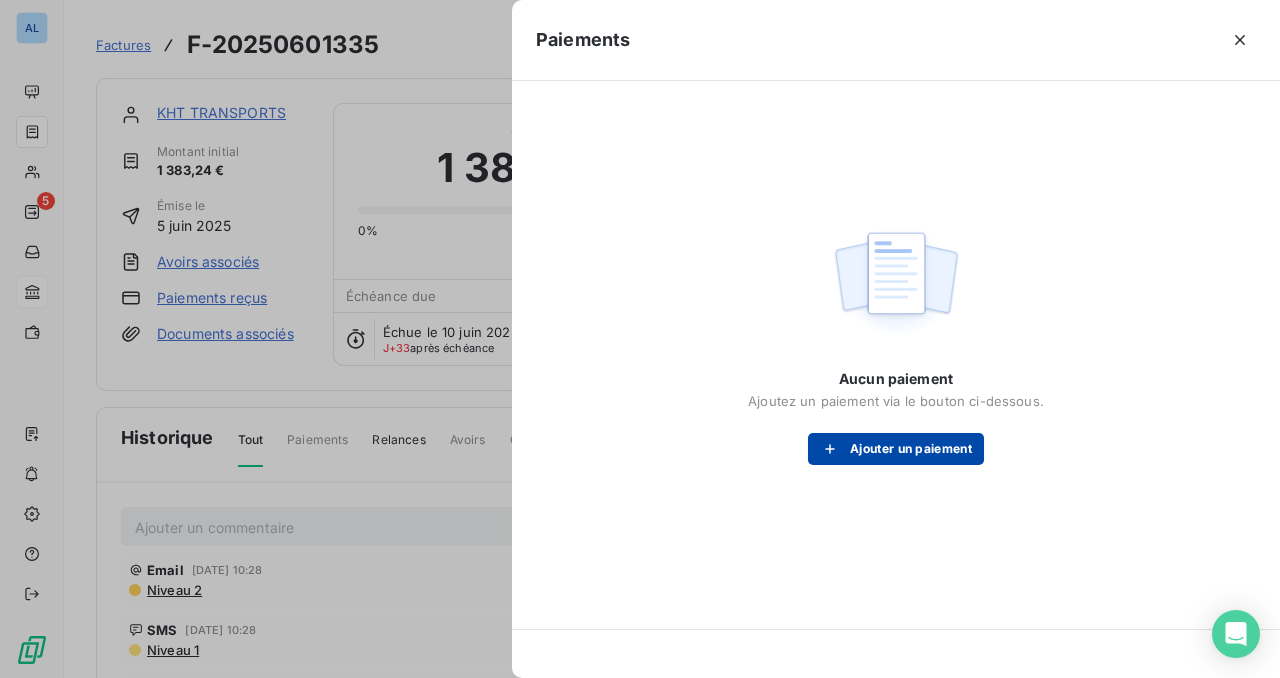 click on "Ajouter un paiement" at bounding box center (896, 449) 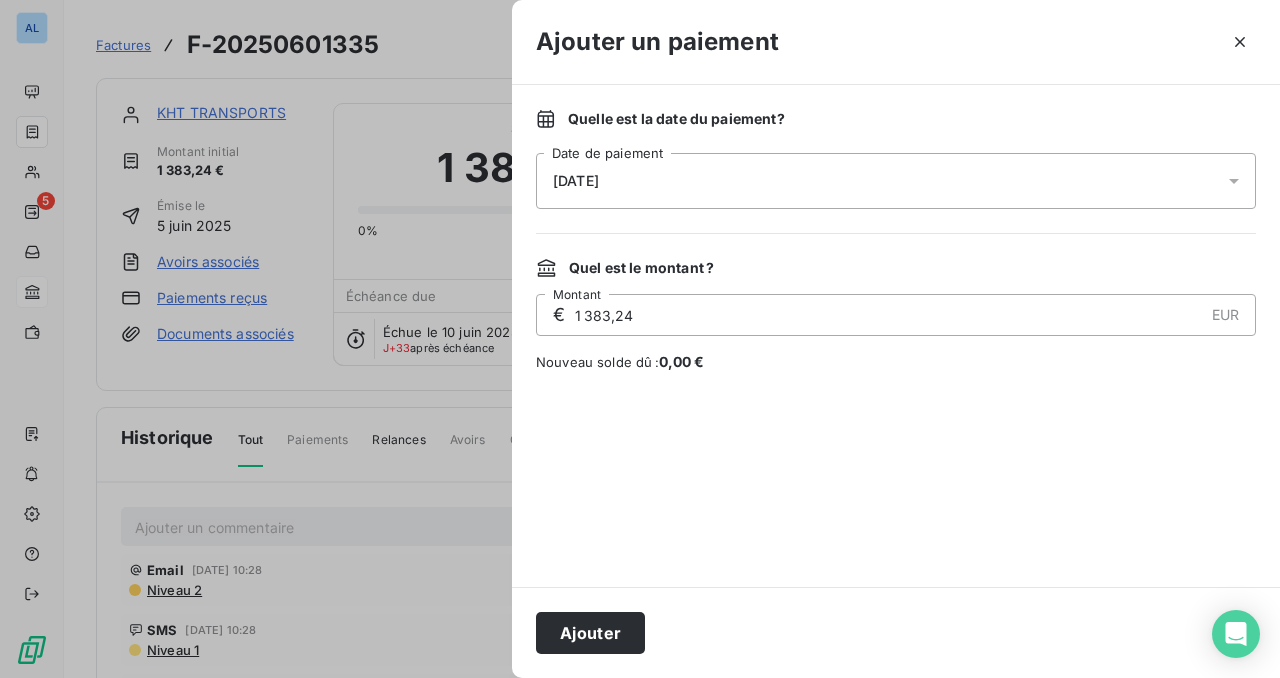 click 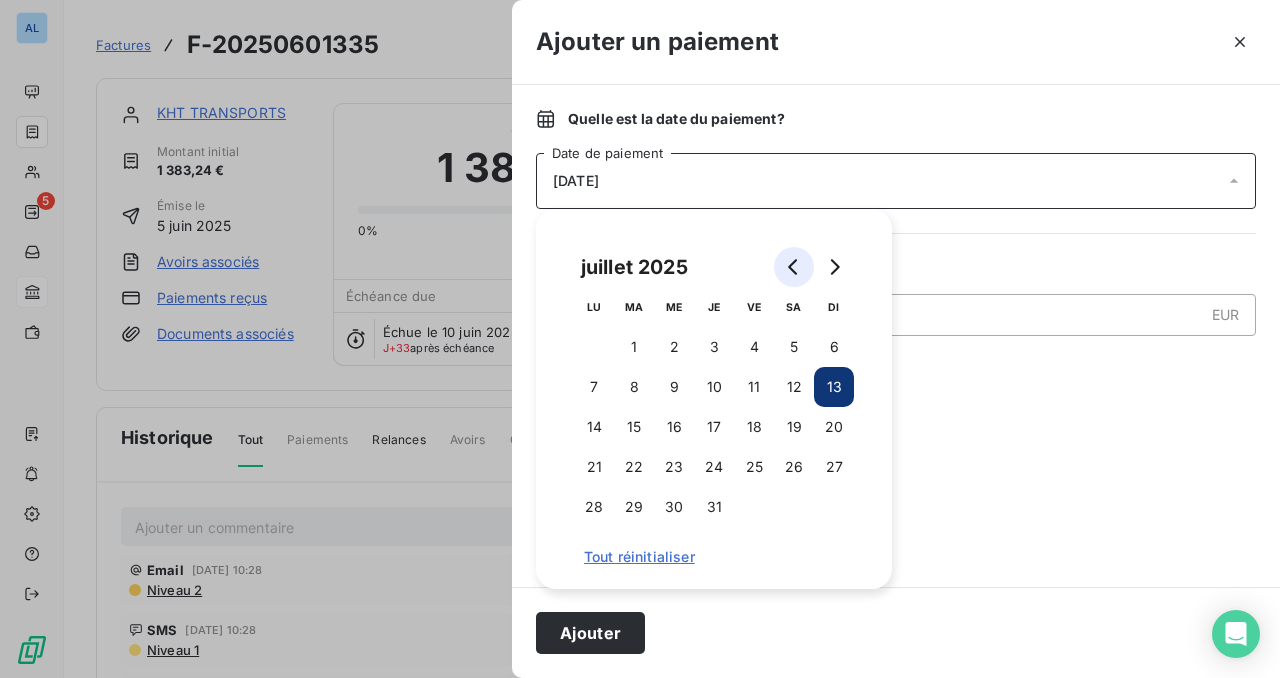 click 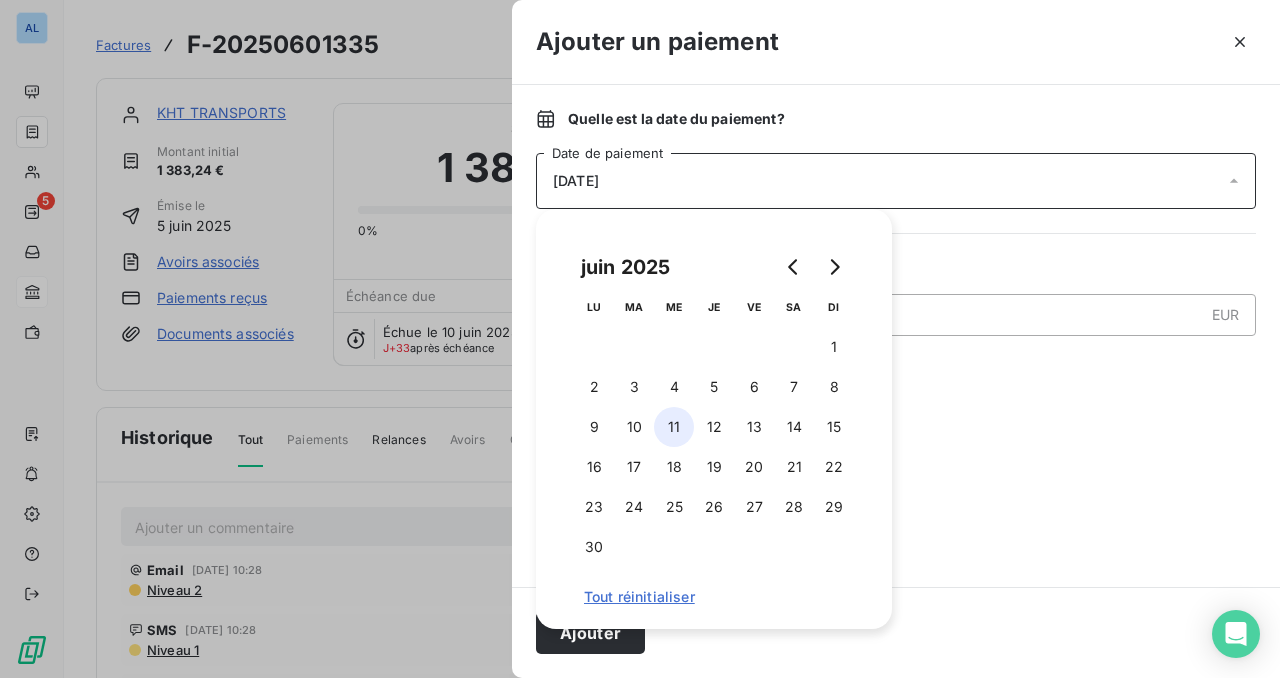 click on "11" at bounding box center [674, 427] 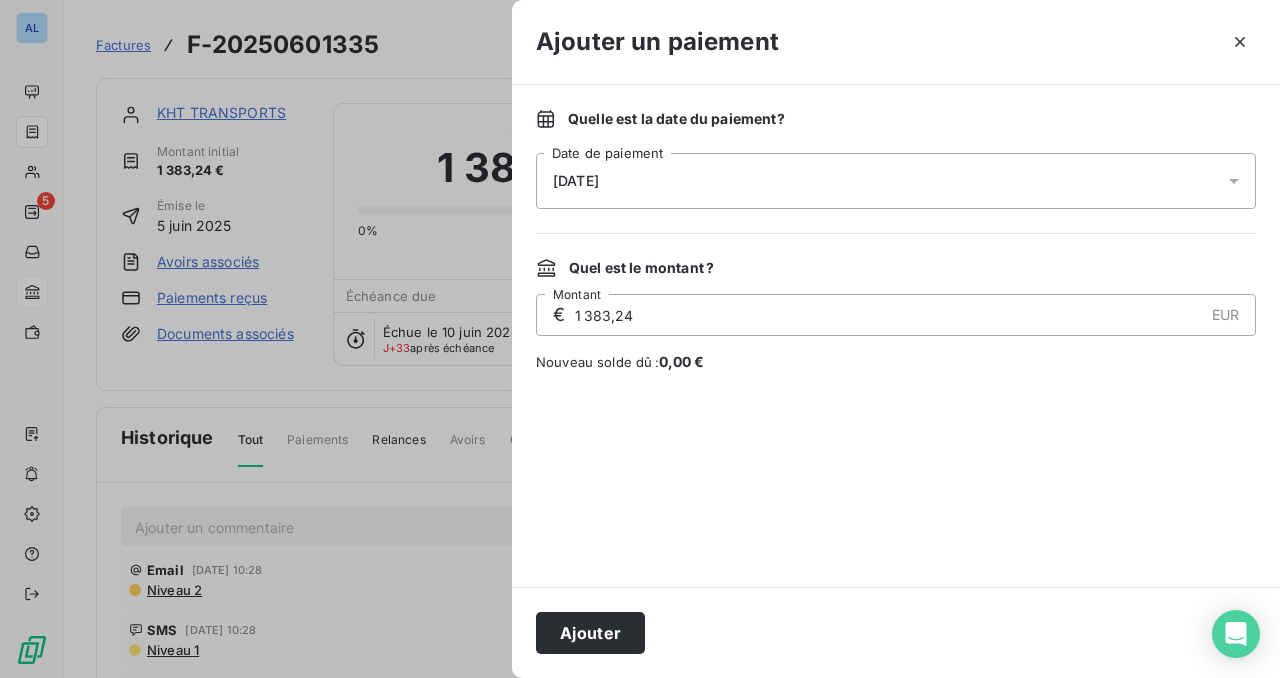 click on "Quelle est la date du paiement  ? [DATE] Date de paiement Quel est le montant ? € 1 383,24 EUR Montant Nouveau solde dû : 0,00 €" at bounding box center (896, 336) 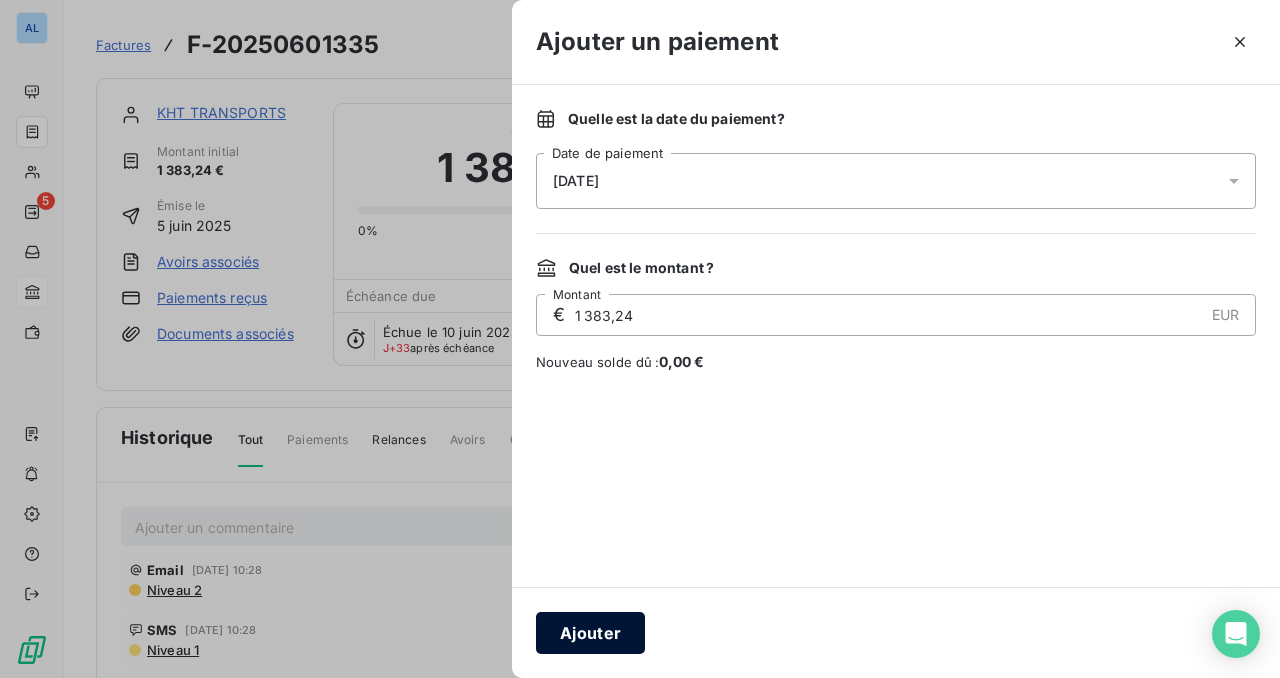 click on "Ajouter" at bounding box center (590, 633) 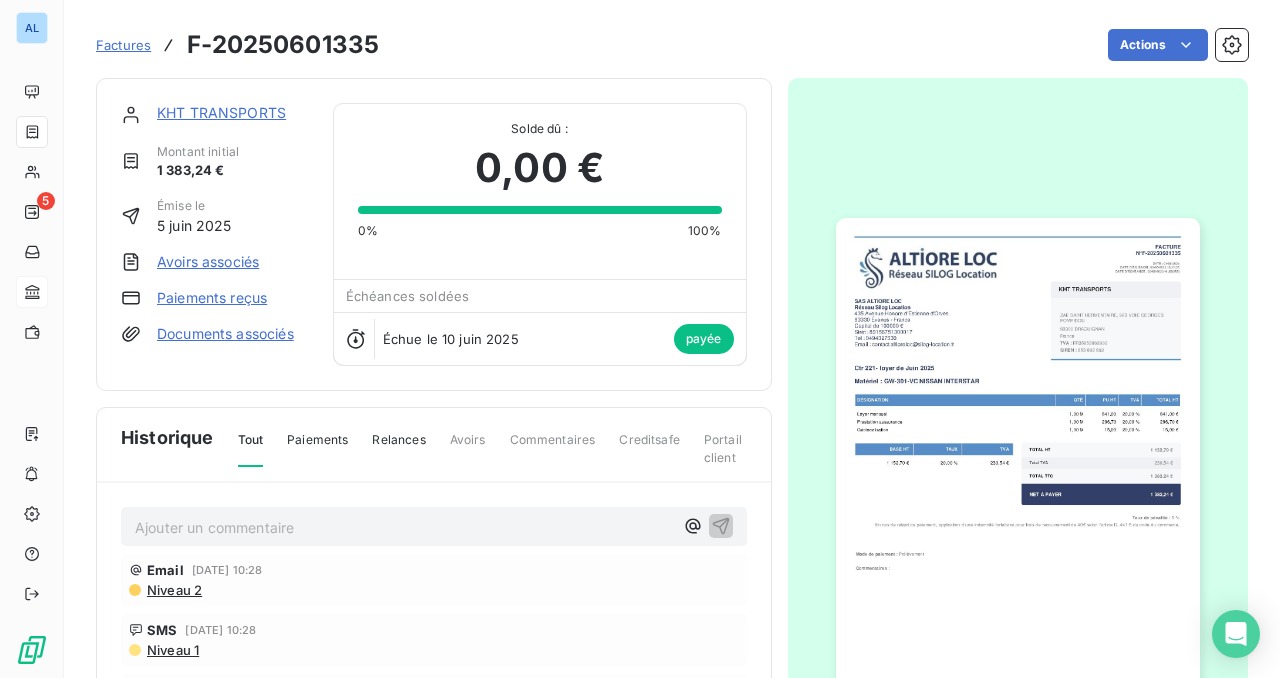 click on "KHT TRANSPORTS" at bounding box center (221, 112) 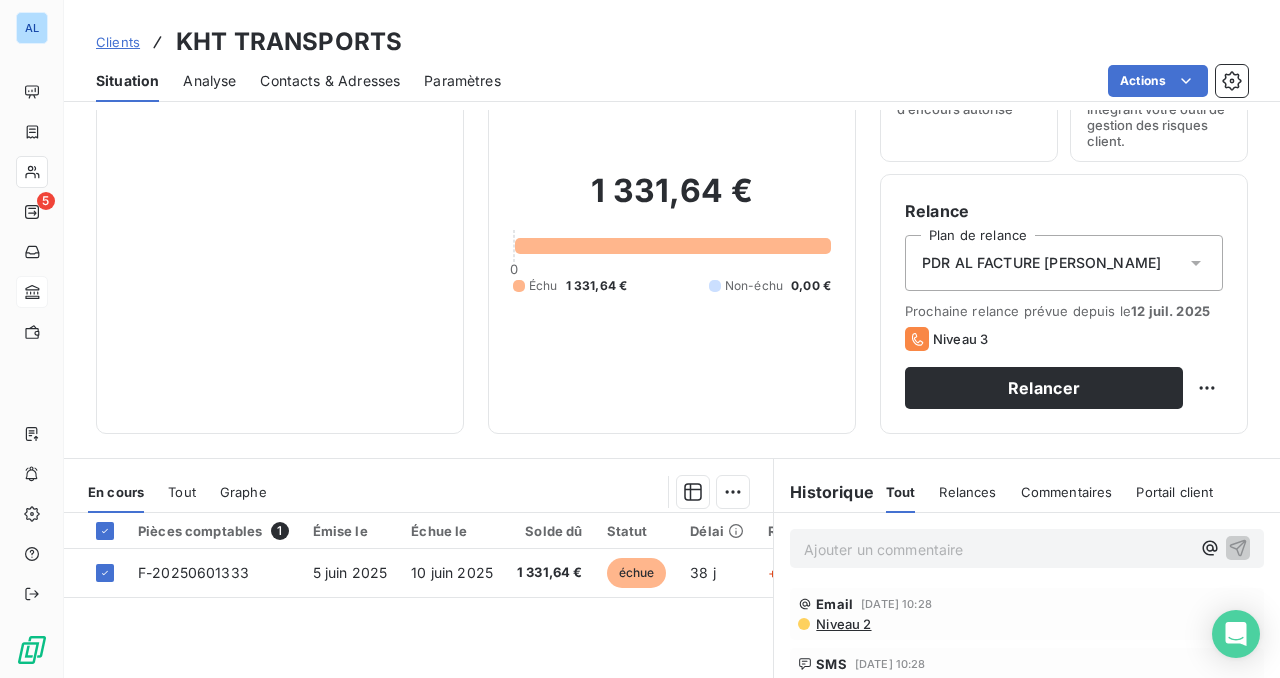 scroll, scrollTop: 131, scrollLeft: 0, axis: vertical 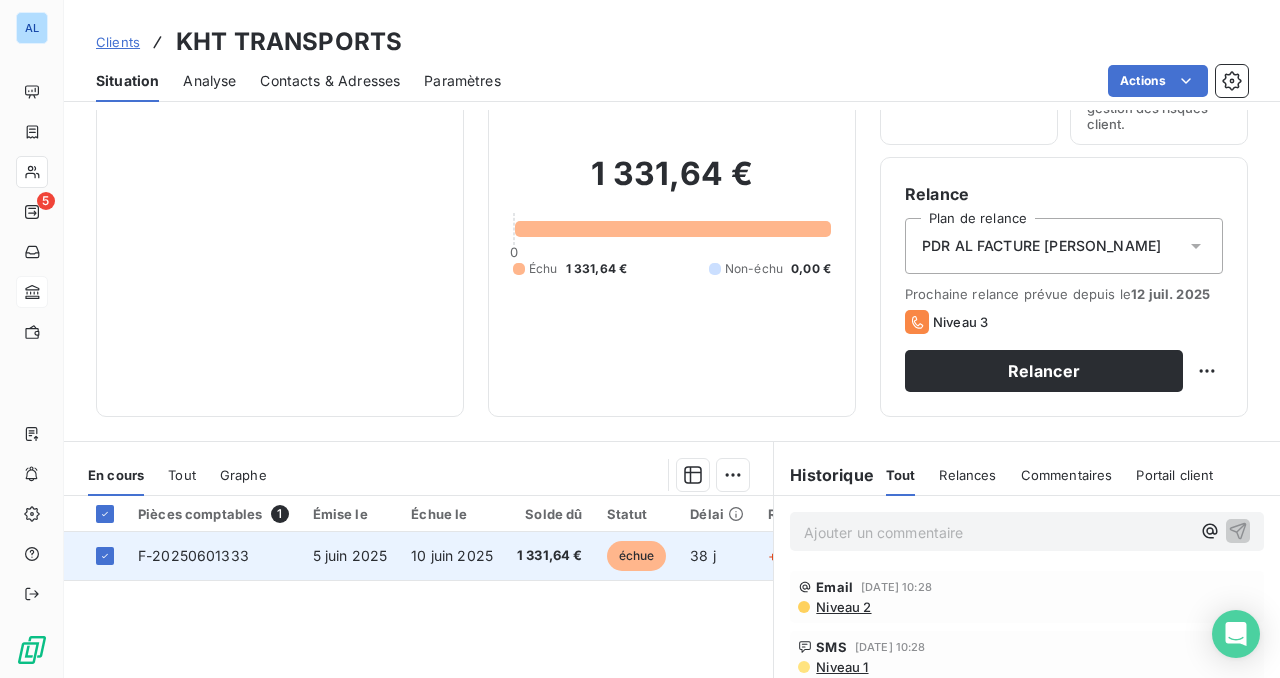click on "F-20250601333" at bounding box center [193, 555] 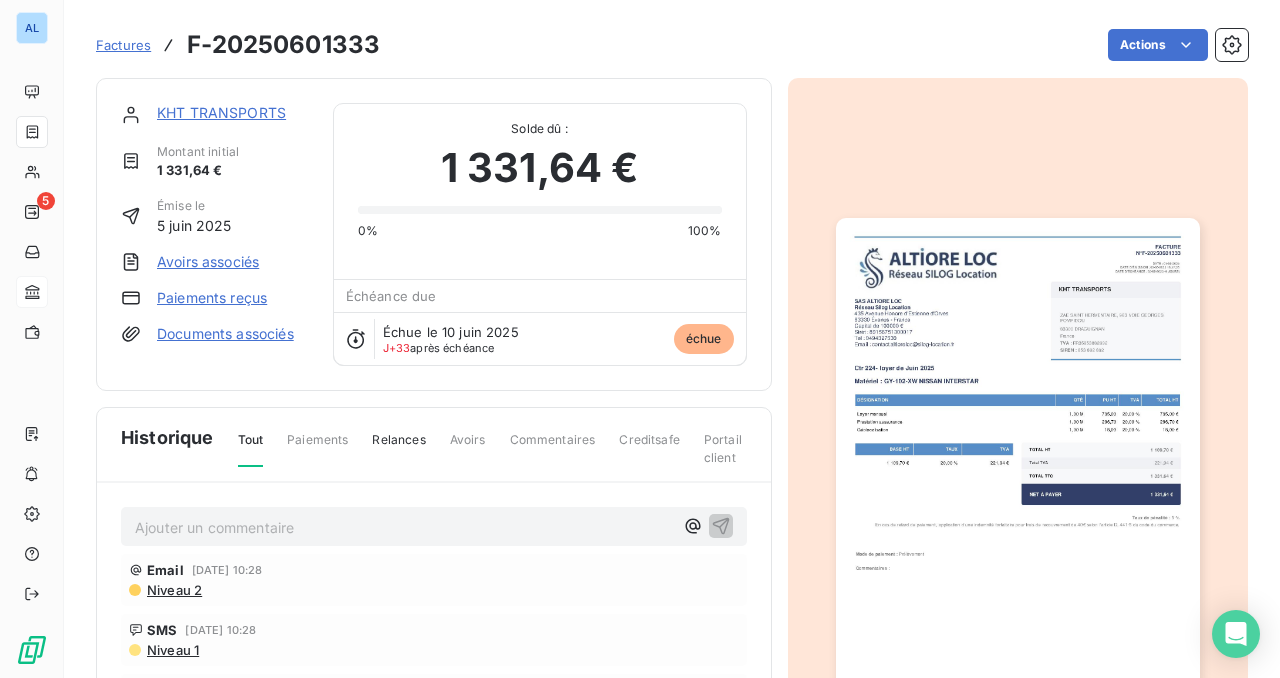click on "Paiements reçus" at bounding box center (212, 298) 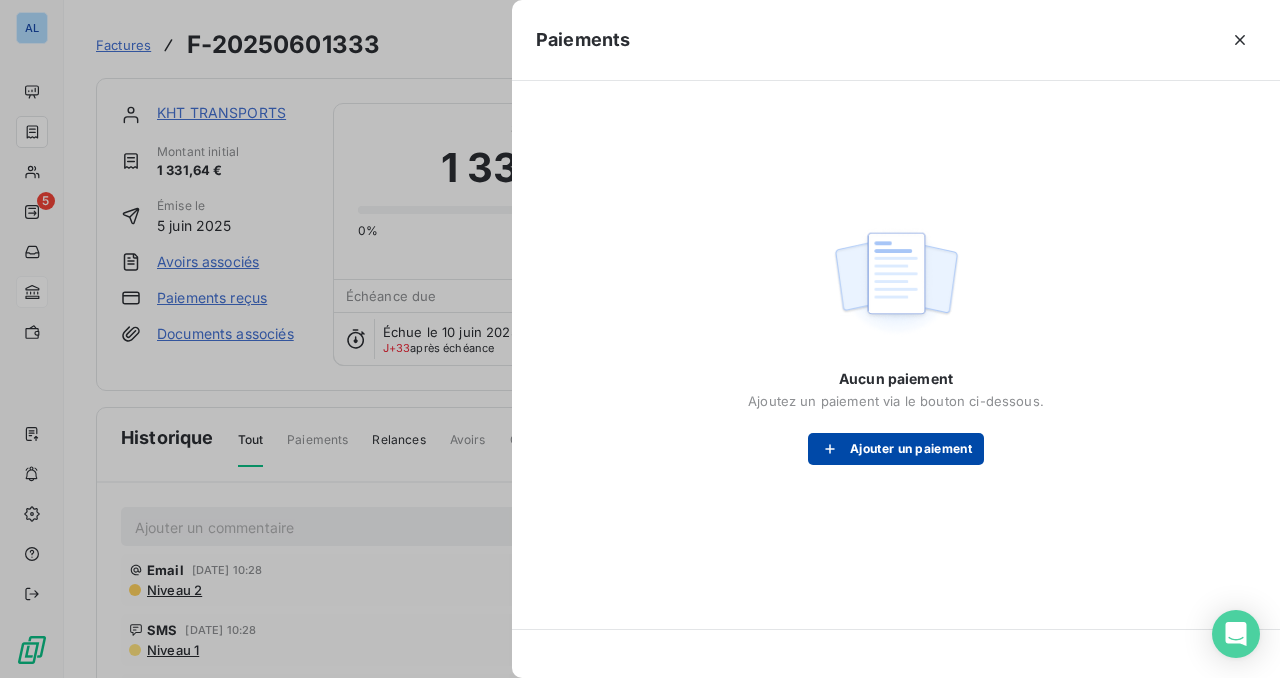 click on "Ajouter un paiement" at bounding box center (896, 449) 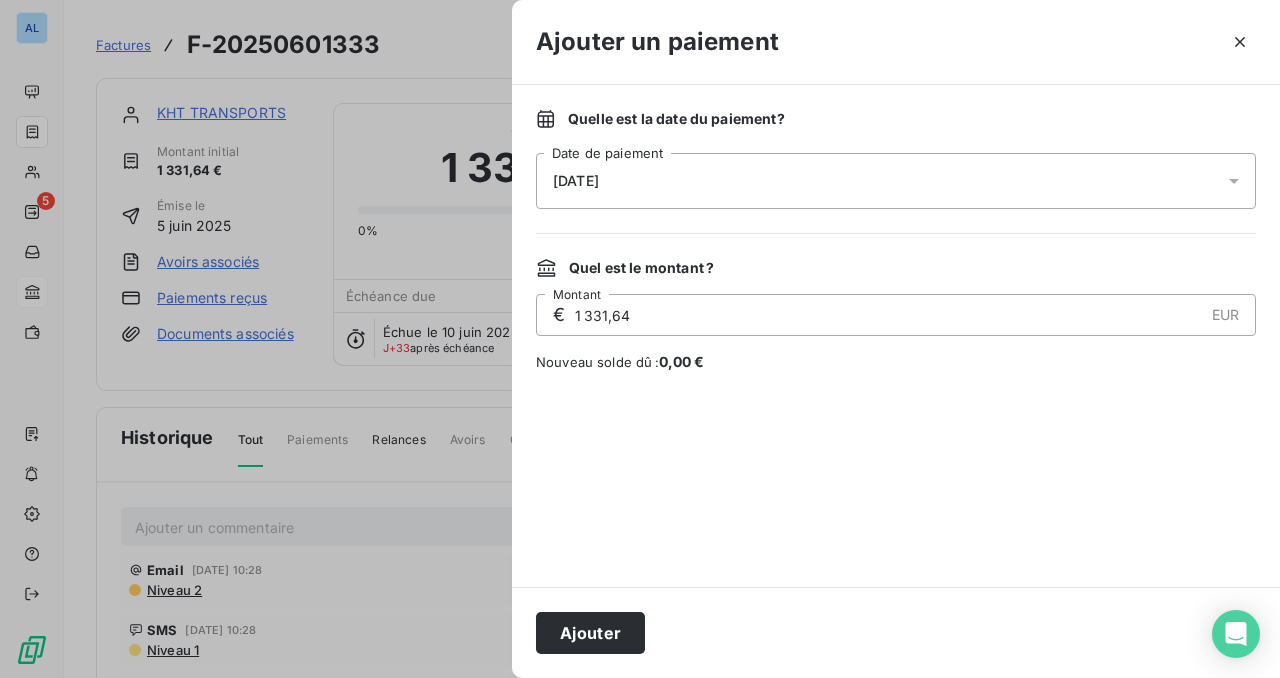 click on "[DATE]" at bounding box center (896, 181) 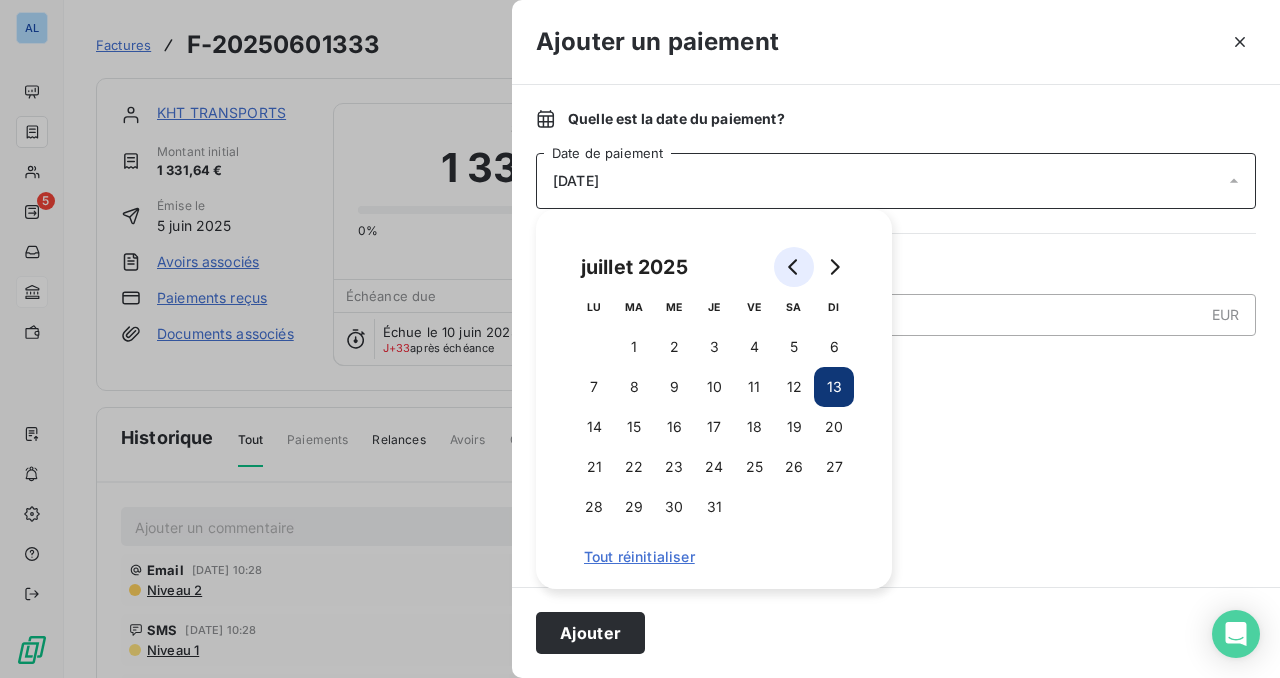 click 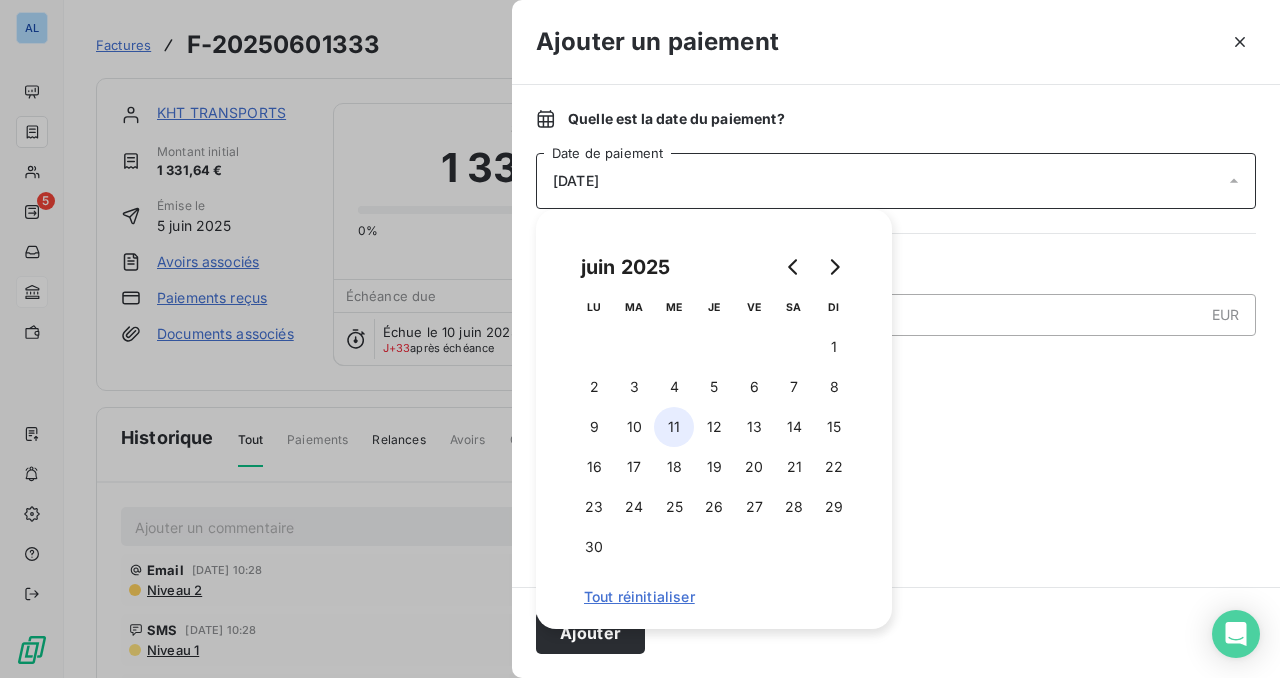 click on "11" at bounding box center [674, 427] 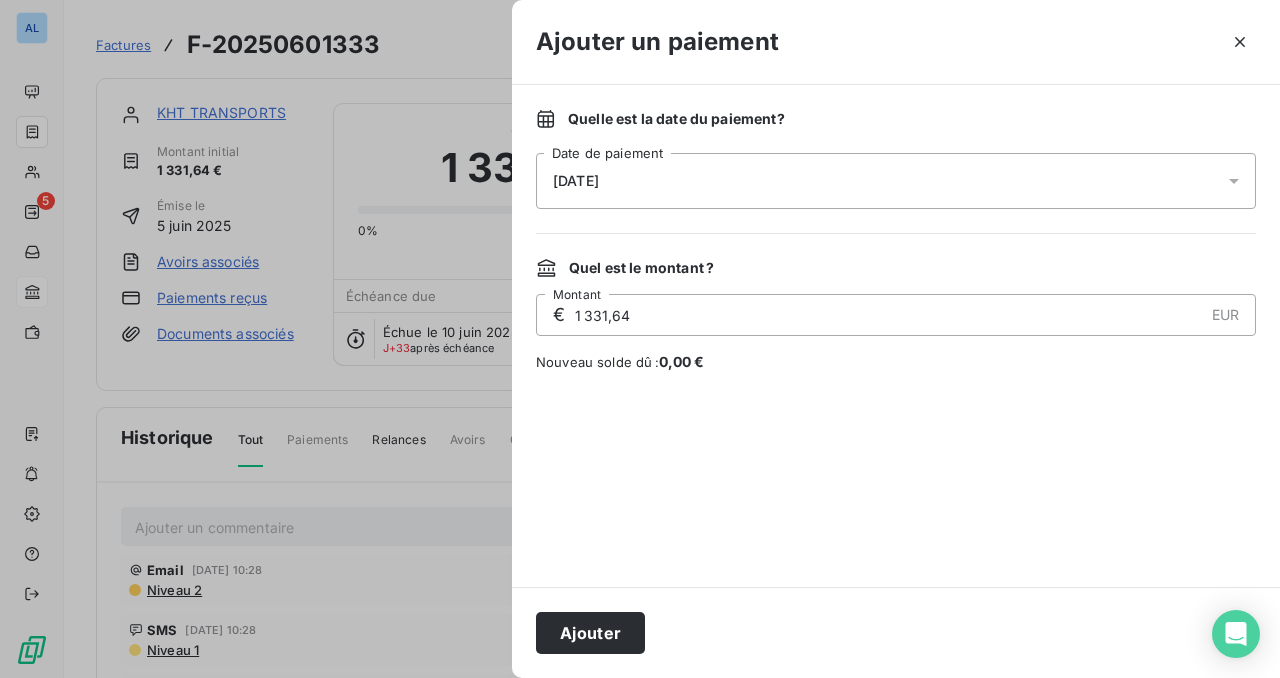 click at bounding box center (896, 479) 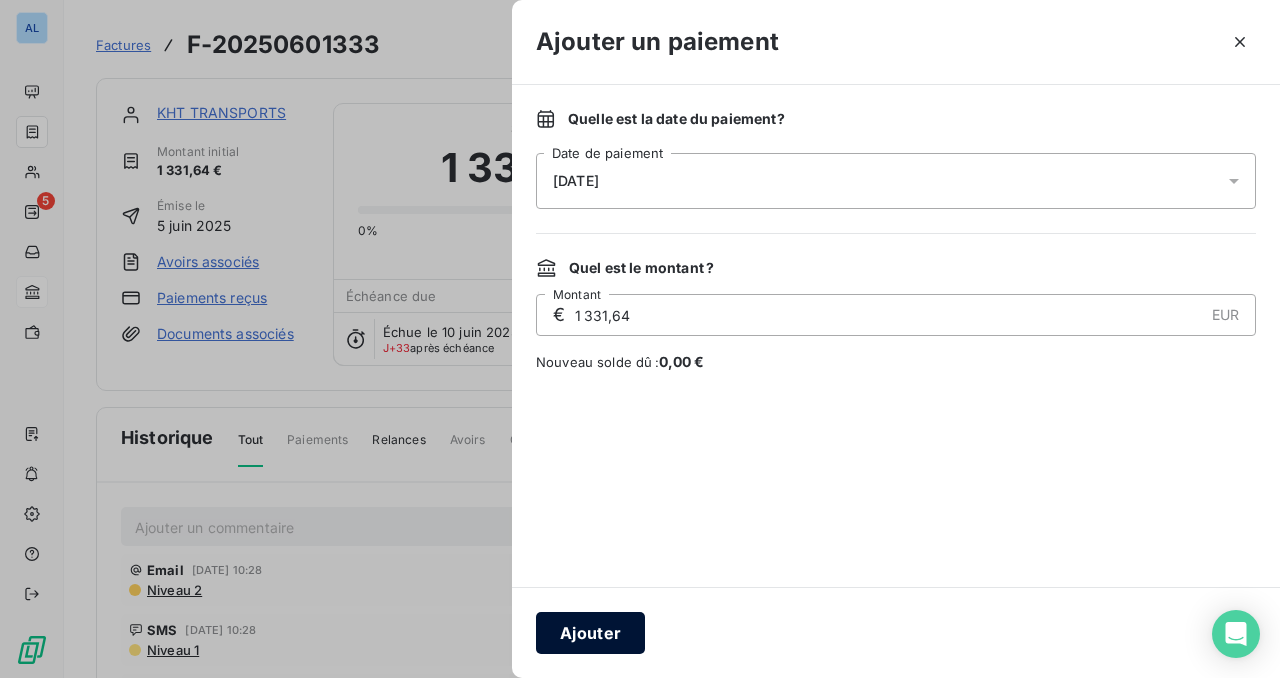 click on "Ajouter" at bounding box center [590, 633] 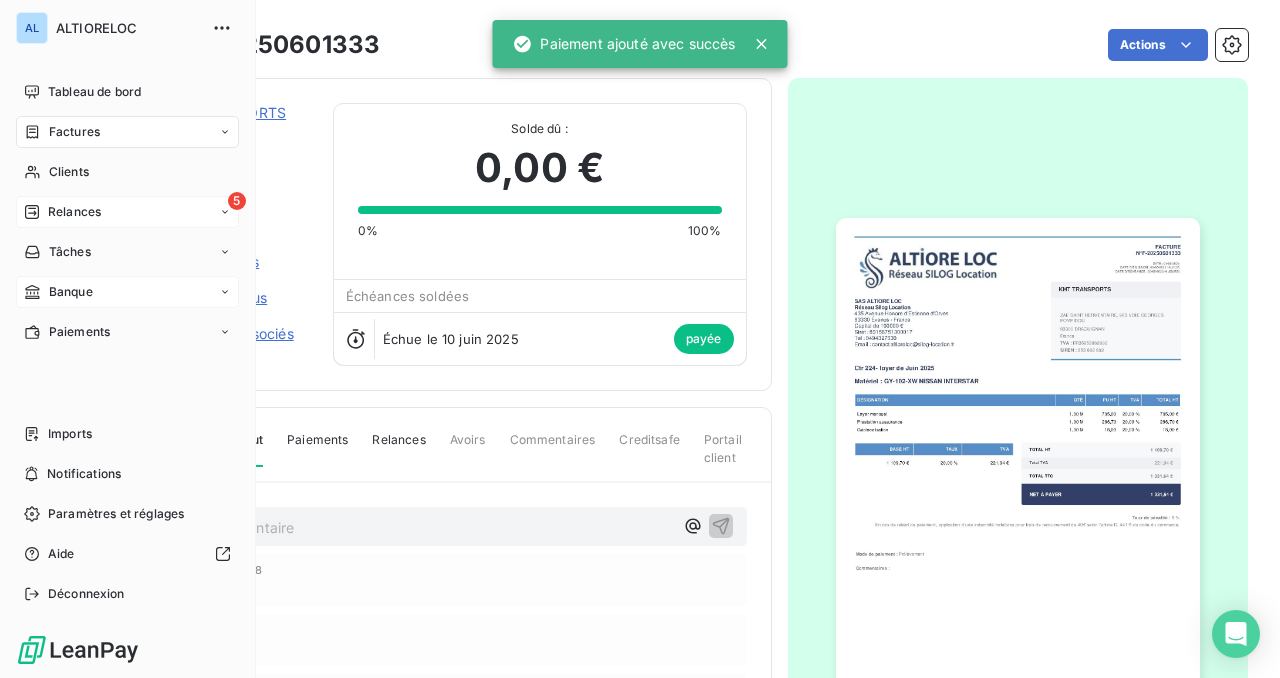 click on "Relances" at bounding box center [74, 212] 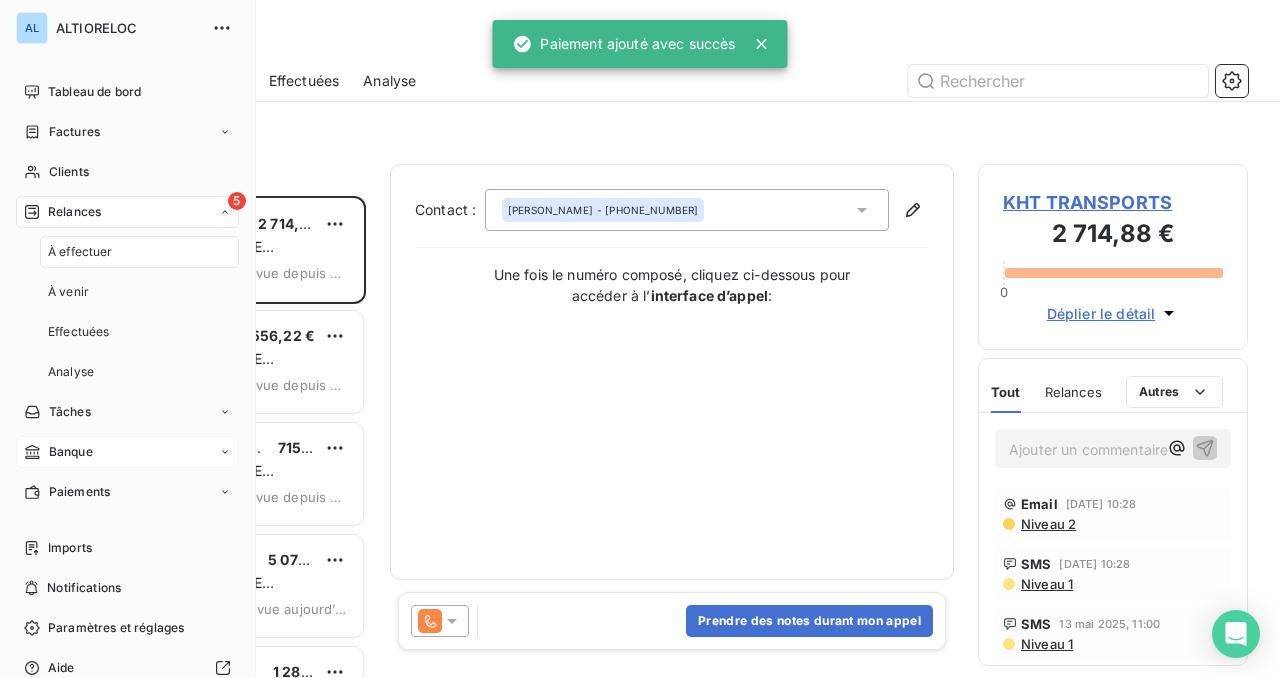 scroll, scrollTop: 1, scrollLeft: 1, axis: both 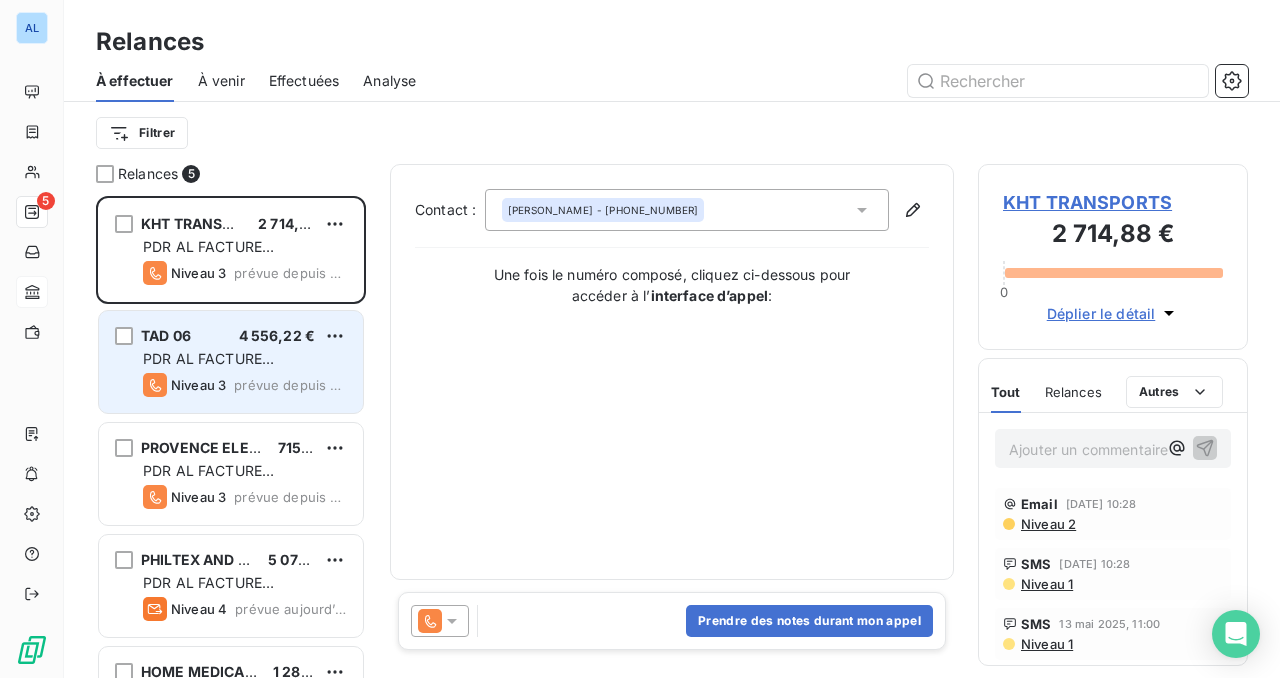 click on "PDR AL FACTURE [PERSON_NAME]" at bounding box center (208, 368) 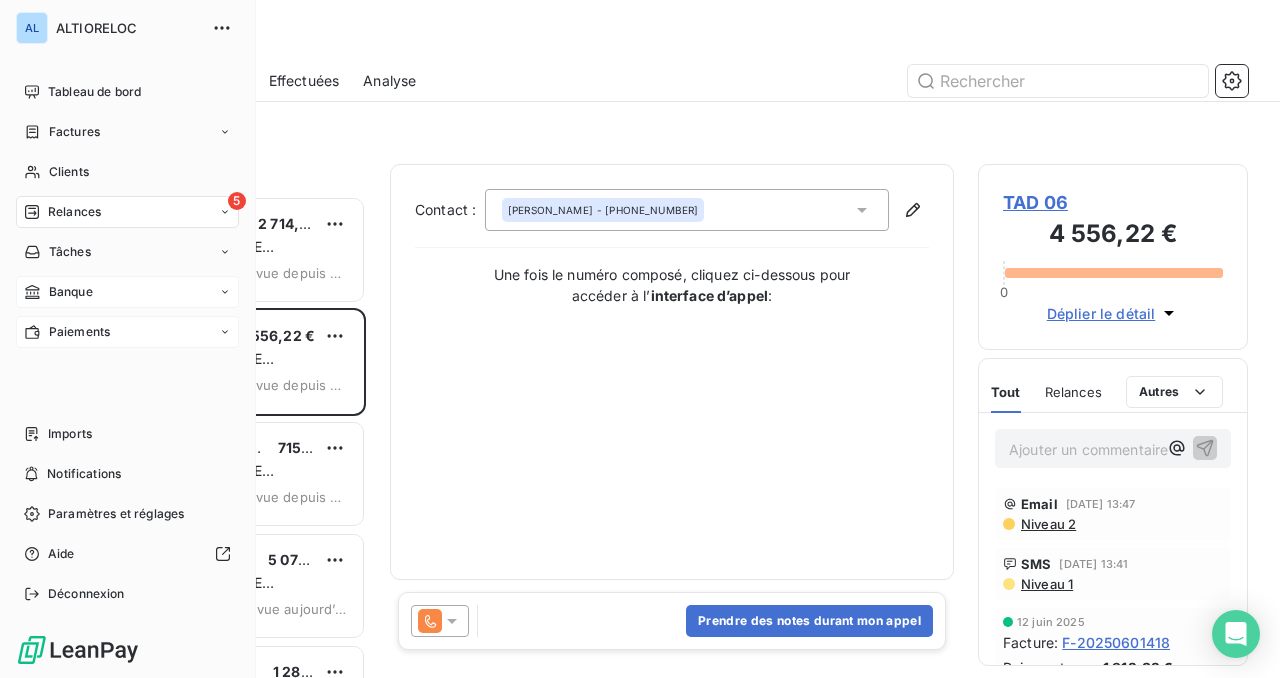 click on "Paiements" at bounding box center (79, 332) 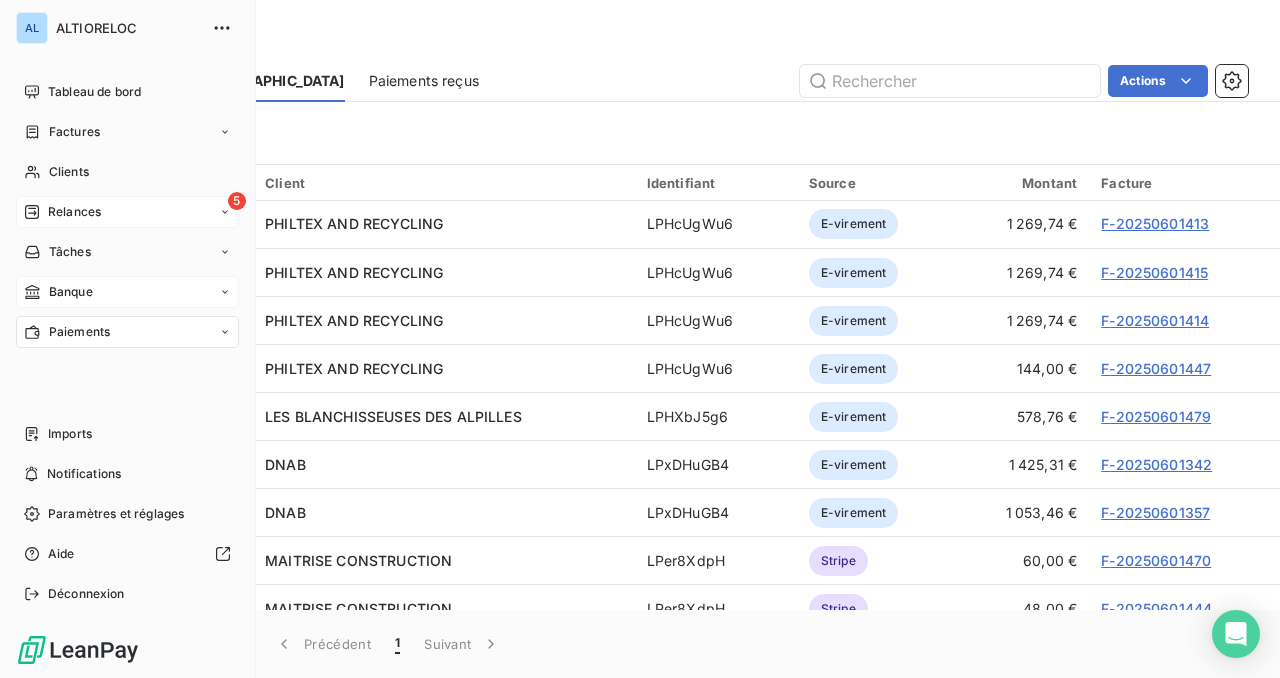 click on "Banque" at bounding box center (71, 292) 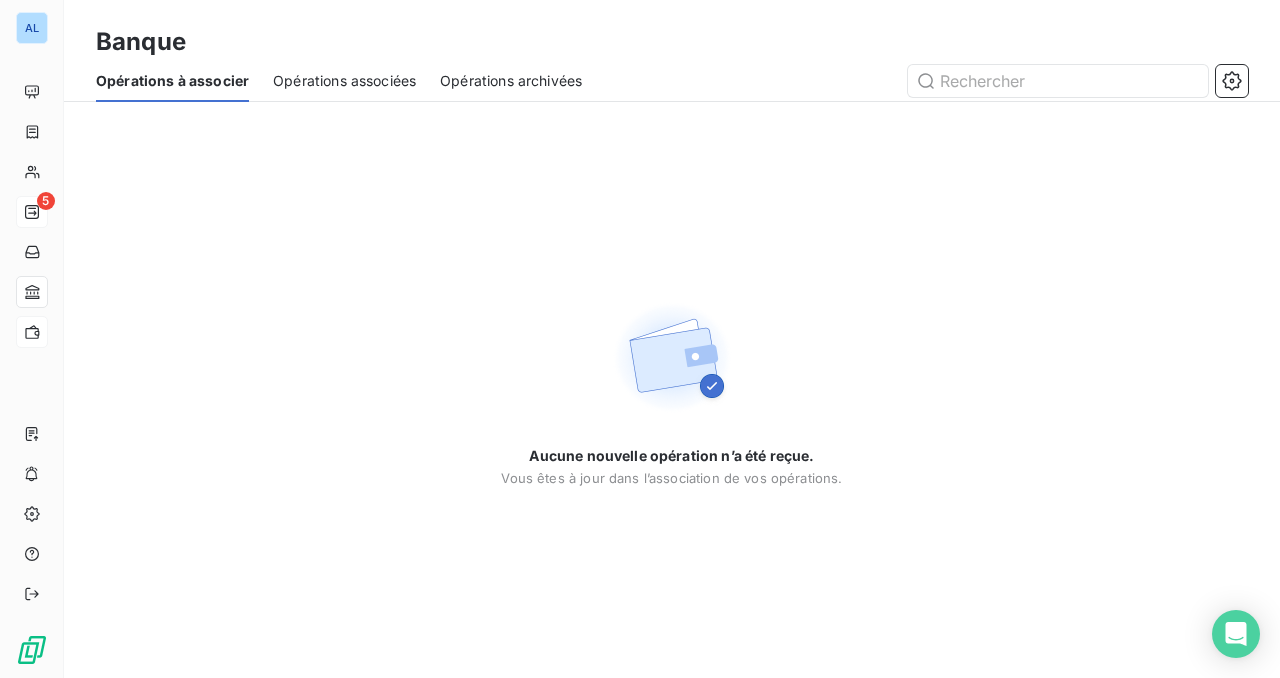 click on "Opérations associées" at bounding box center [344, 81] 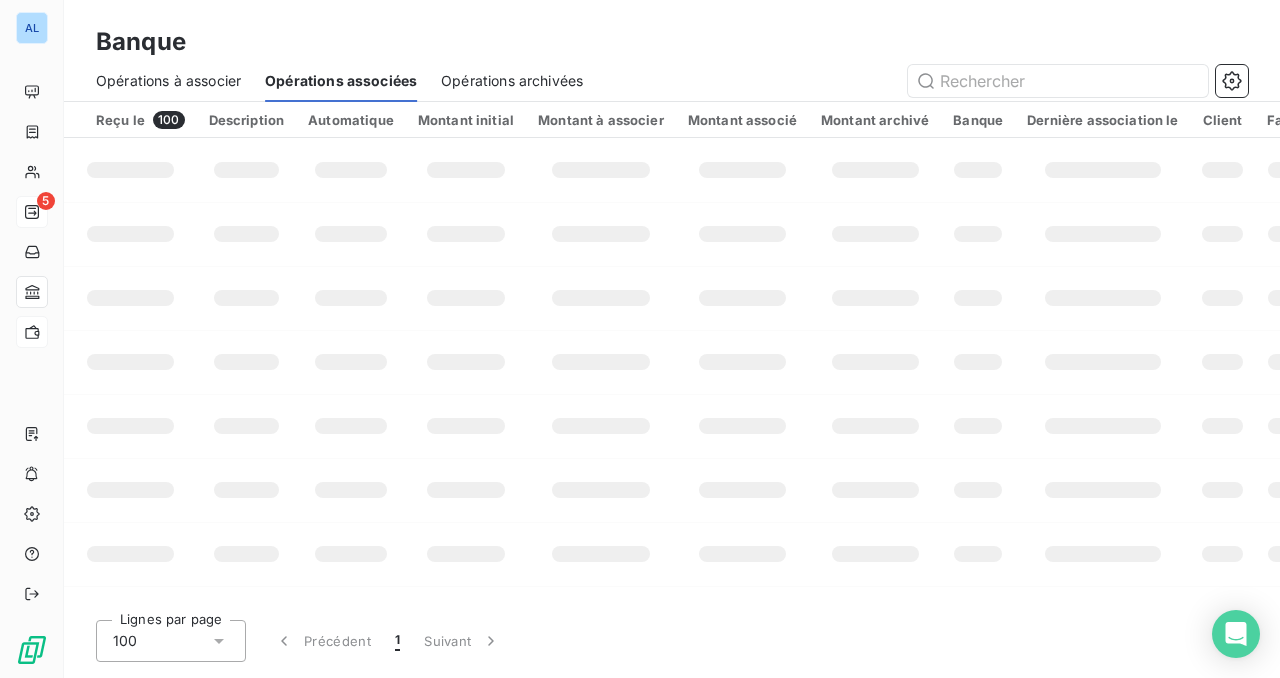 click on "Opérations archivées" at bounding box center [512, 81] 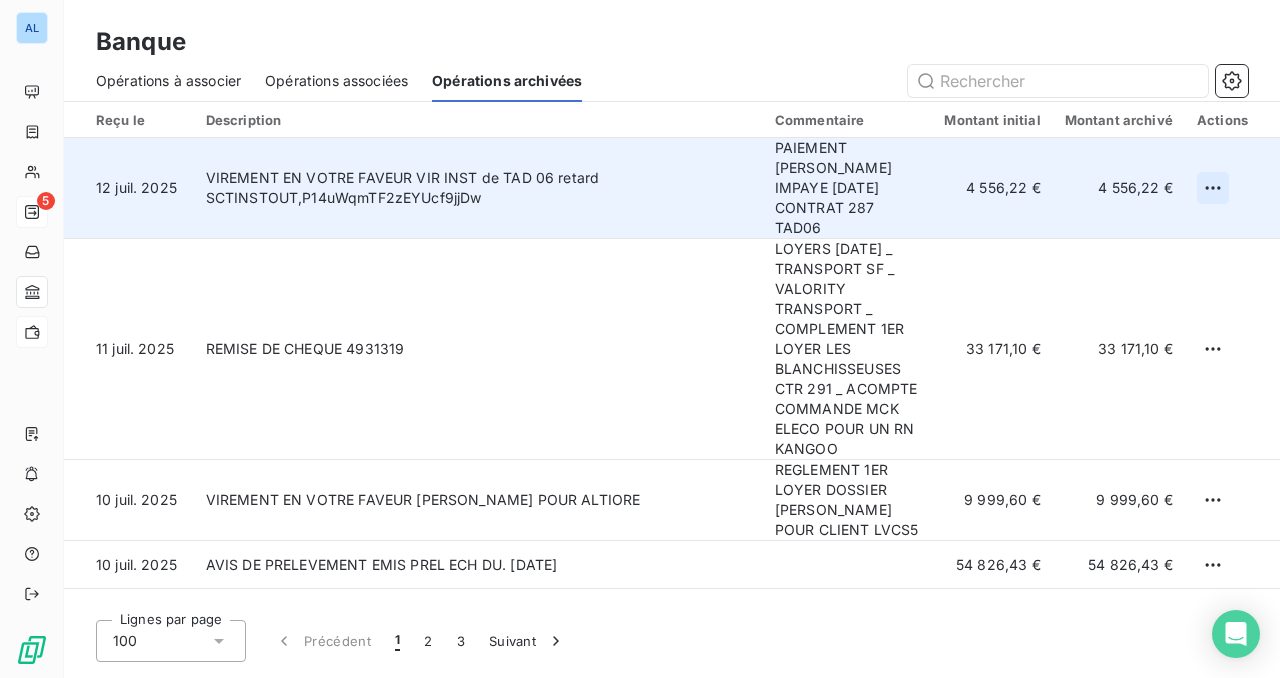 click on "AL 5 Banque Opérations à associer Opérations associées Opérations archivées Reçu le Description Commentaire Montant initial Montant archivé Actions [DATE] VIREMENT EN VOTRE FAVEUR VIR INST de TAD 06 retard SCTINSTOUT,P14uWqmTF2zEYUcf9jjDw PAIEMENT LOYER IMPAYE [DATE] CONTRAT 287 TAD06 4 556,22 € 4 556,22 € [DATE] REMISE DE CHEQUE 4931319 LOYERS [DATE]
_ TRANSPORT SF
_ VALORITY TRANSPORT
_ COMPLEMENT 1ER LOYER LES BLANCHISSEUSES CTR 291
_ ACOMPTE COMMANDE MCK ELECO POUR UN RN KANGOO 33 171,10 € 33 171,10 € [DATE] VIREMENT EN VOTRE FAVEUR [PERSON_NAME] POUR ALTIORE REGLEMENT 1ER LOYER DOSSIER [PERSON_NAME] POUR CLIENT LVCS5 9 999,60 € 9 999,60 € [DATE] AVIS DE PRELEVEMENT EMIS PREL ECH DU. [DATE] 54 826,43 € 54 826,43 € [DATE] REM SDD 29000006854198 [DATE] 1 465,20 € 1 465,20 € [DATE] REM SDD 29000006854247 [DATE] 15 716,61 € 15 716,61 € [DATE] 24 896,92 € 100 1 2" at bounding box center (640, 339) 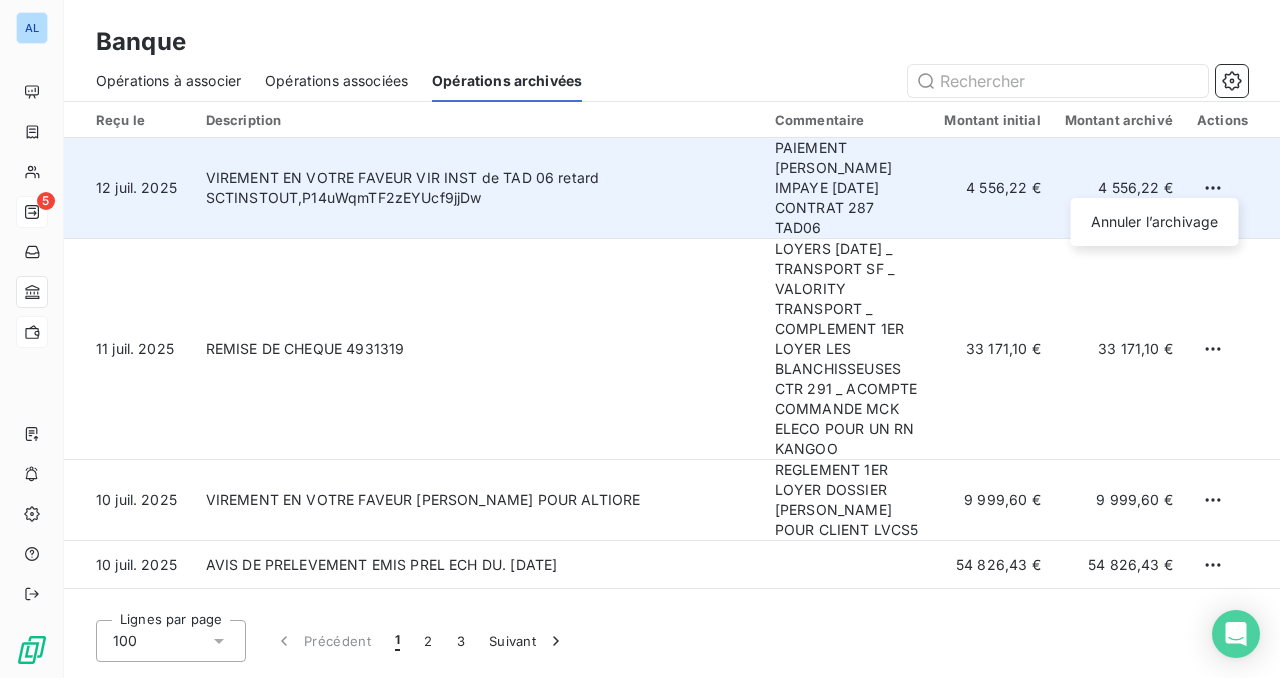 click on "AL 5 Banque Opérations à associer Opérations associées Opérations archivées Reçu le Description Commentaire Montant initial Montant archivé Actions [DATE] VIREMENT EN VOTRE FAVEUR VIR INST de TAD 06 retard SCTINSTOUT,P14uWqmTF2zEYUcf9jjDw PAIEMENT LOYER IMPAYE [DATE] CONTRAT 287 TAD06 4 556,22 € 4 556,22 € Annuler l’archivage [DATE] REMISE DE CHEQUE 4931319 LOYERS [DATE]
_ TRANSPORT SF
_ VALORITY TRANSPORT
_ COMPLEMENT 1ER LOYER LES BLANCHISSEUSES CTR 291
_ ACOMPTE COMMANDE MCK ELECO POUR UN RN KANGOO 33 171,10 € 33 171,10 € [DATE] VIREMENT EN VOTRE FAVEUR [PERSON_NAME] POUR ALTIORE REGLEMENT 1ER LOYER DOSSIER [PERSON_NAME] POUR CLIENT LVCS5 9 999,60 € 9 999,60 € [DATE] AVIS DE PRELEVEMENT EMIS PREL ECH DU. [DATE] 54 826,43 € 54 826,43 € [DATE] REM SDD 29000006854198 [DATE] 1 465,20 € 1 465,20 € [DATE] REM SDD 29000006854247 [DATE] 15 716,61 € 15 716,61 € [DATE] 1" at bounding box center [640, 339] 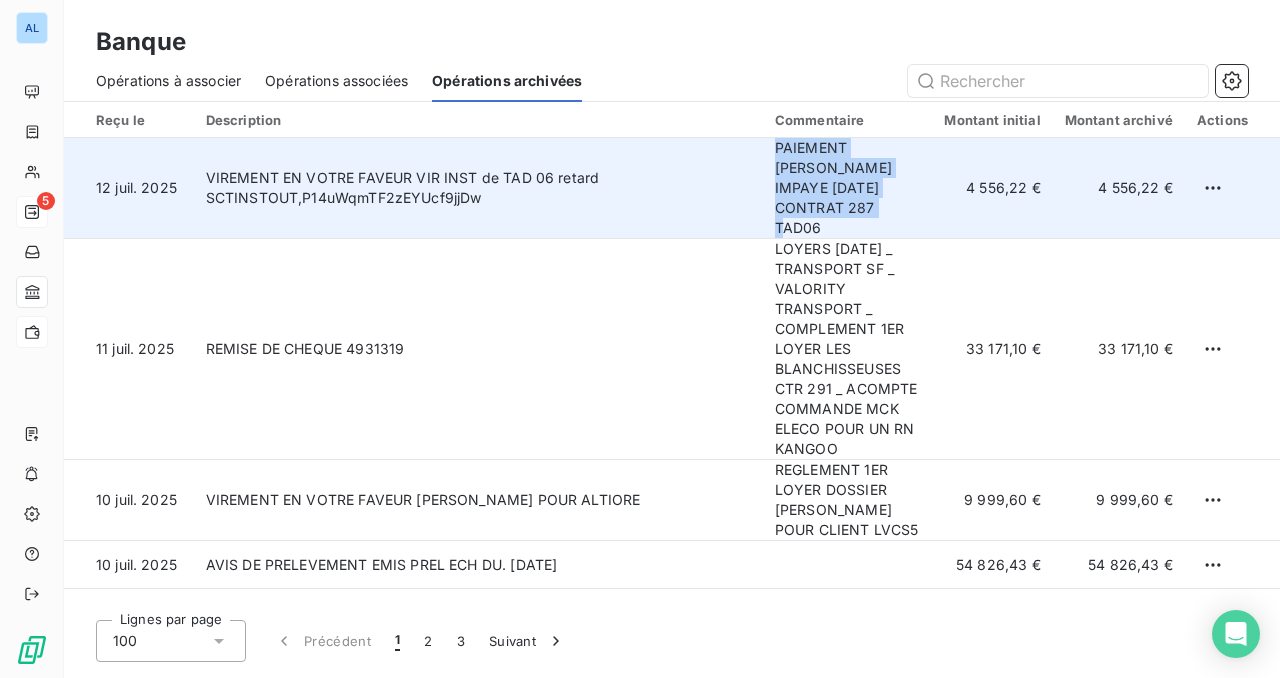 drag, startPoint x: 790, startPoint y: 148, endPoint x: 850, endPoint y: 201, distance: 80.05623 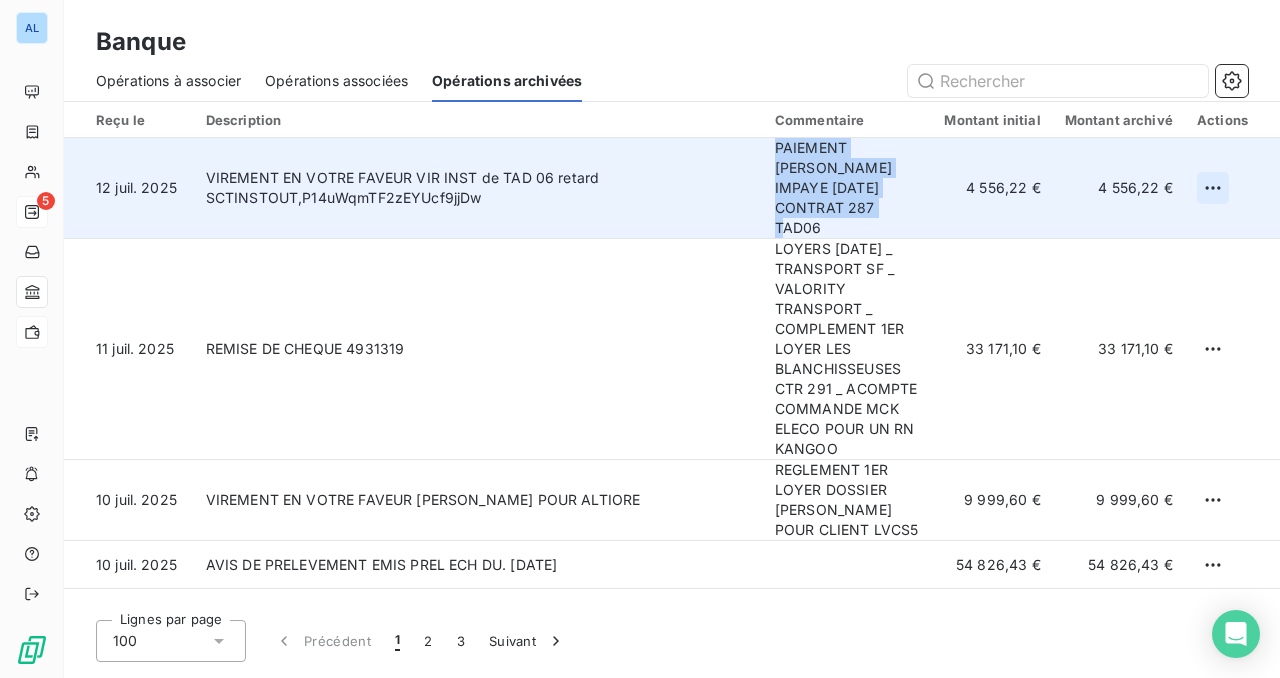 click on "AL 5 Banque Opérations à associer Opérations associées Opérations archivées Reçu le Description Commentaire Montant initial Montant archivé Actions [DATE] VIREMENT EN VOTRE FAVEUR VIR INST de TAD 06 retard SCTINSTOUT,P14uWqmTF2zEYUcf9jjDw PAIEMENT LOYER IMPAYE [DATE] CONTRAT 287 TAD06 4 556,22 € 4 556,22 € [DATE] REMISE DE CHEQUE 4931319 LOYERS [DATE]
_ TRANSPORT SF
_ VALORITY TRANSPORT
_ COMPLEMENT 1ER LOYER LES BLANCHISSEUSES CTR 291
_ ACOMPTE COMMANDE MCK ELECO POUR UN RN KANGOO 33 171,10 € 33 171,10 € [DATE] VIREMENT EN VOTRE FAVEUR [PERSON_NAME] POUR ALTIORE REGLEMENT 1ER LOYER DOSSIER [PERSON_NAME] POUR CLIENT LVCS5 9 999,60 € 9 999,60 € [DATE] AVIS DE PRELEVEMENT EMIS PREL ECH DU. [DATE] 54 826,43 € 54 826,43 € [DATE] REM SDD 29000006854198 [DATE] 1 465,20 € 1 465,20 € [DATE] REM SDD 29000006854247 [DATE] 15 716,61 € 15 716,61 € [DATE] 24 896,92 € 100 1 2" at bounding box center (640, 339) 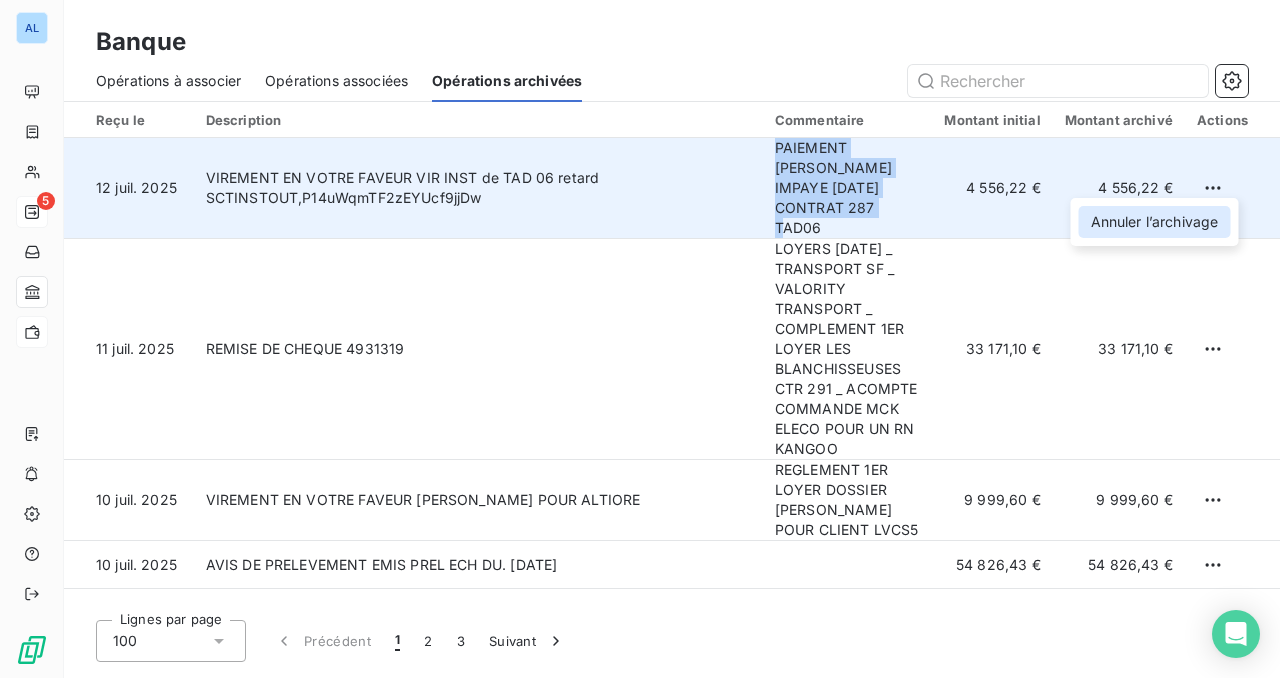click on "Annuler l’archivage" at bounding box center (1155, 222) 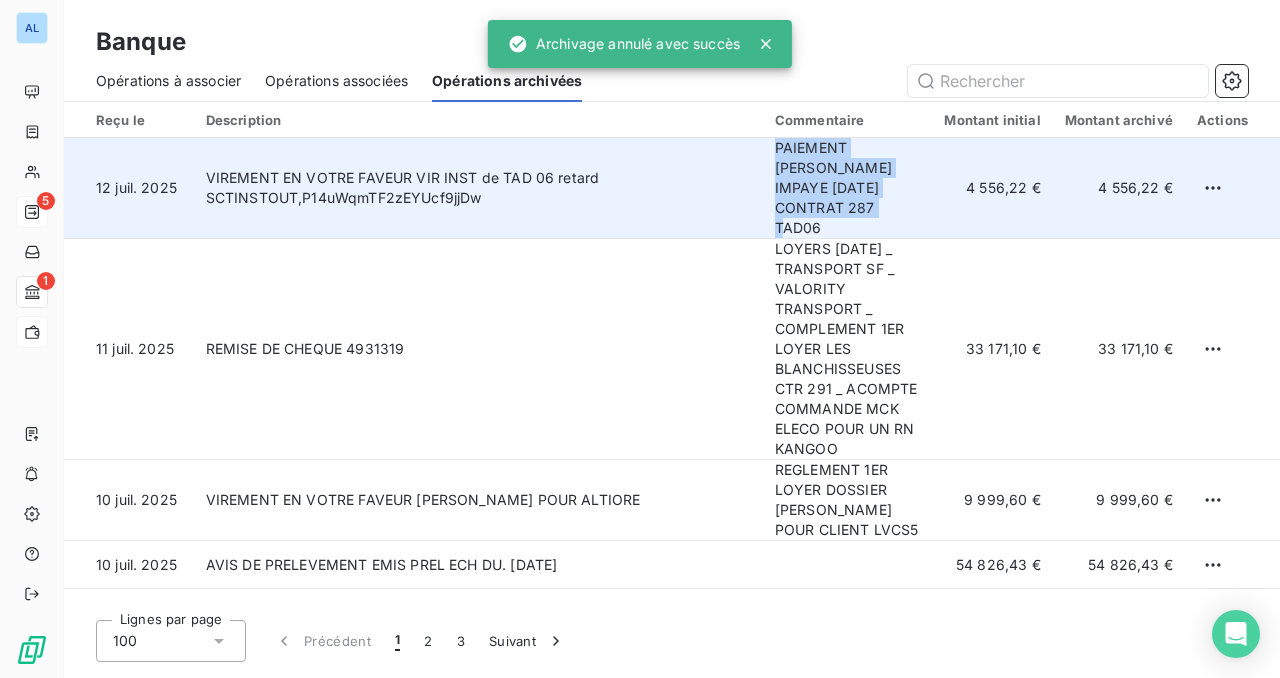 click on "Opérations à associer" at bounding box center [168, 81] 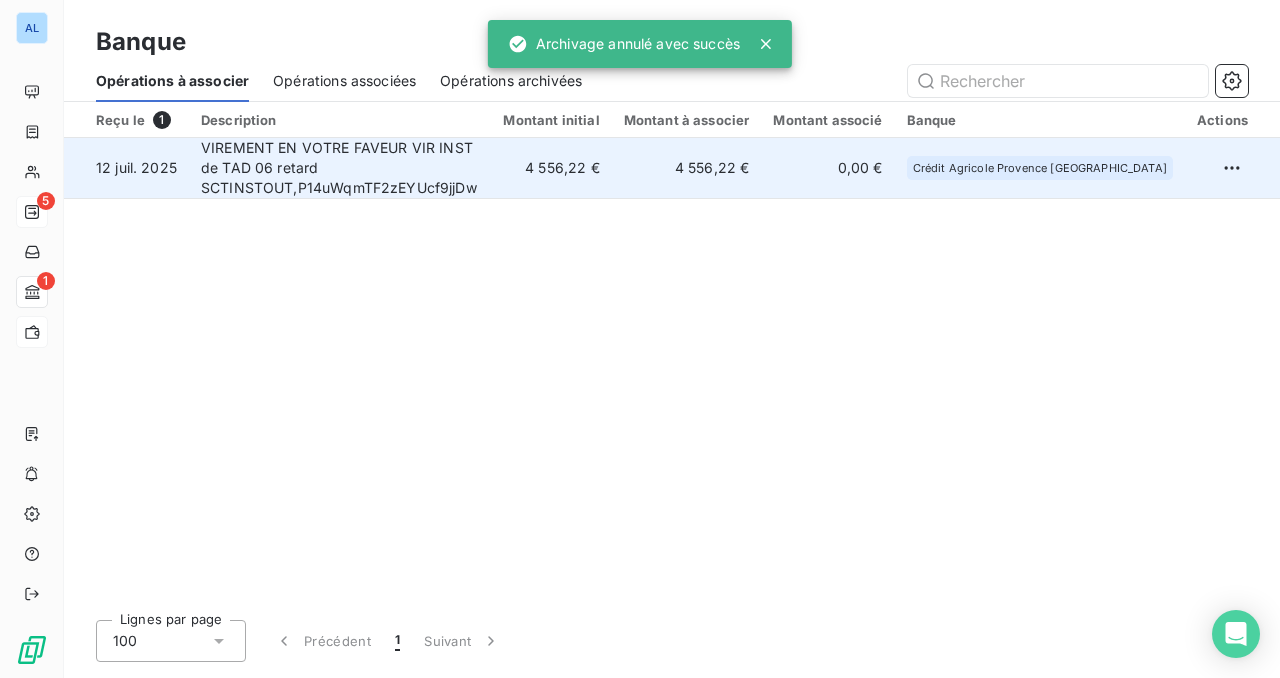click on "VIREMENT EN VOTRE FAVEUR VIR INST de TAD 06 retard SCTINSTOUT,P14uWqmTF2zEYUcf9jjDw" at bounding box center [340, 168] 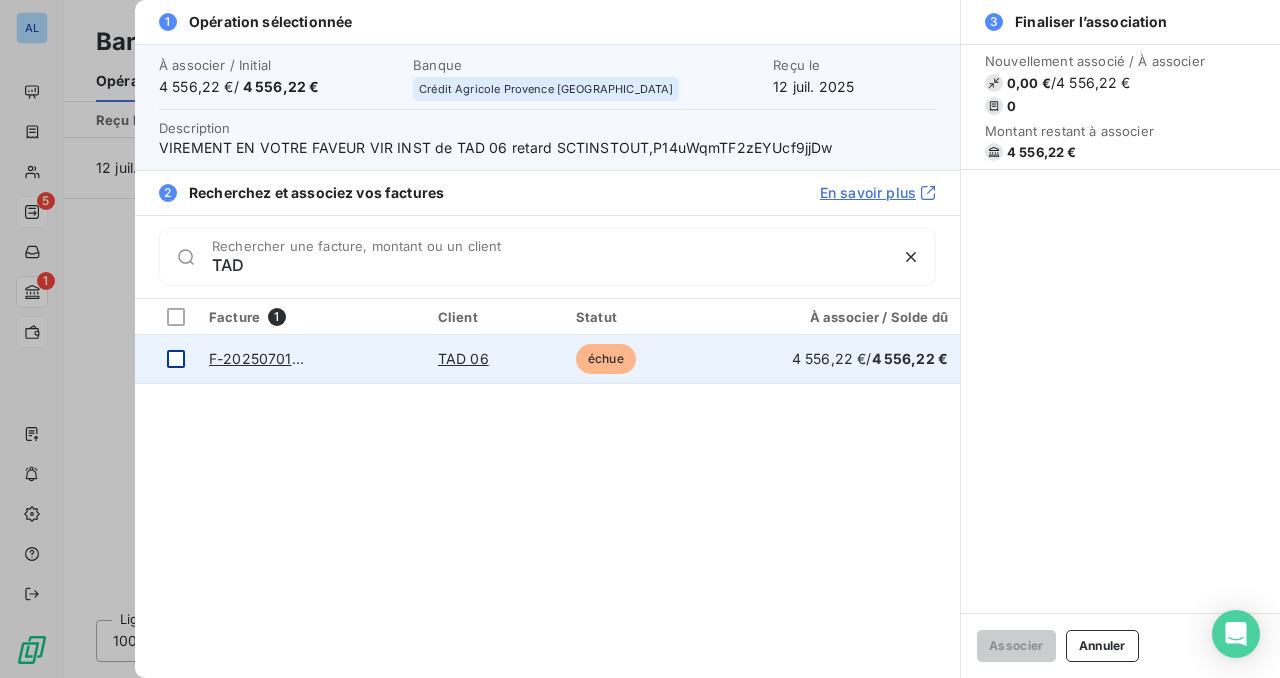 type on "TAD" 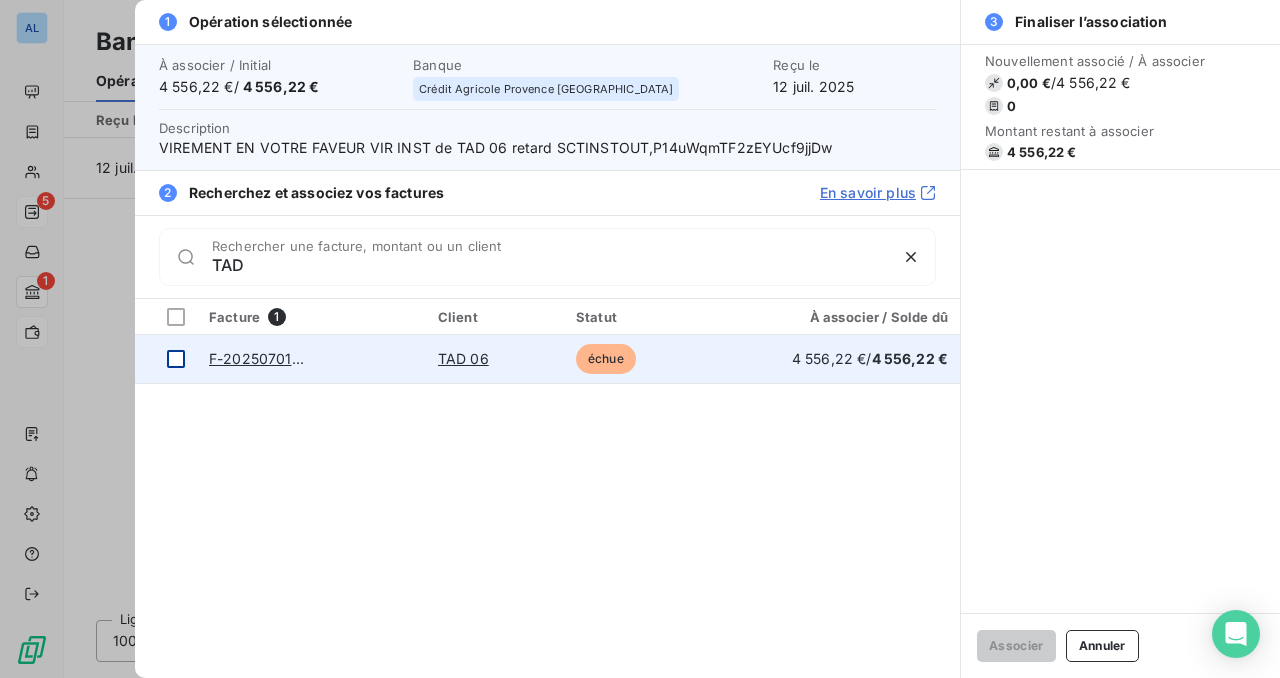 click at bounding box center [176, 359] 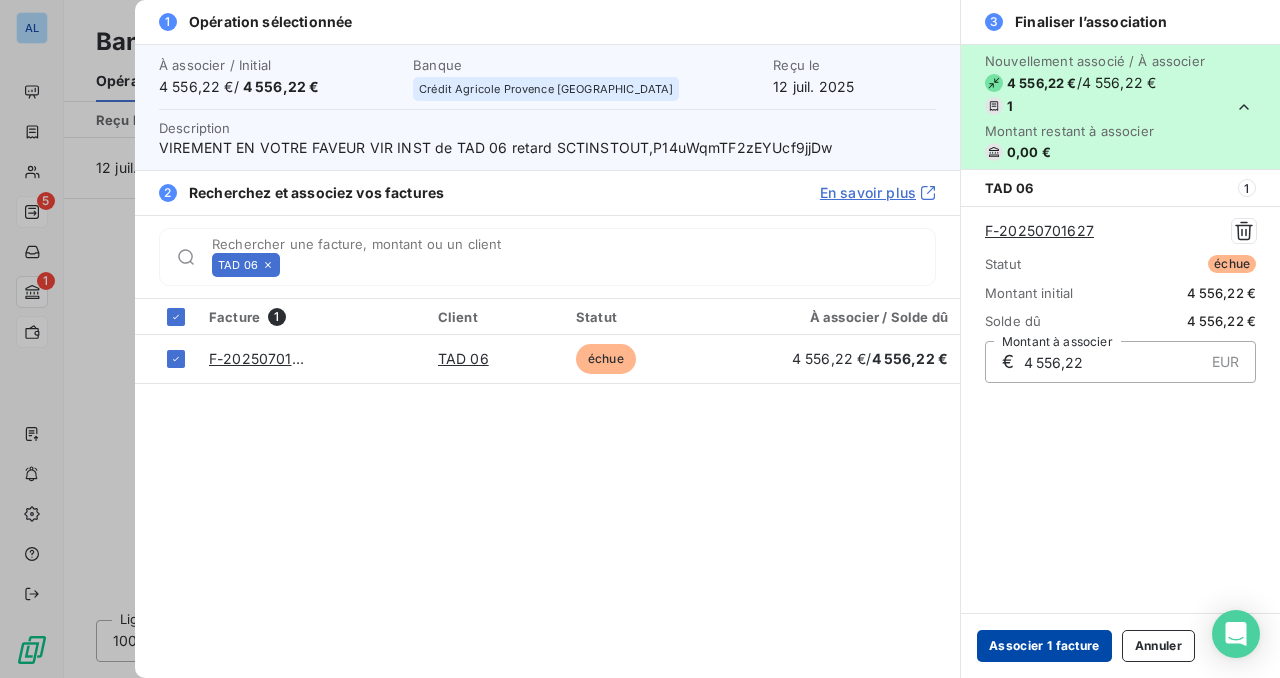 click on "Associer 1 facture" at bounding box center (1044, 646) 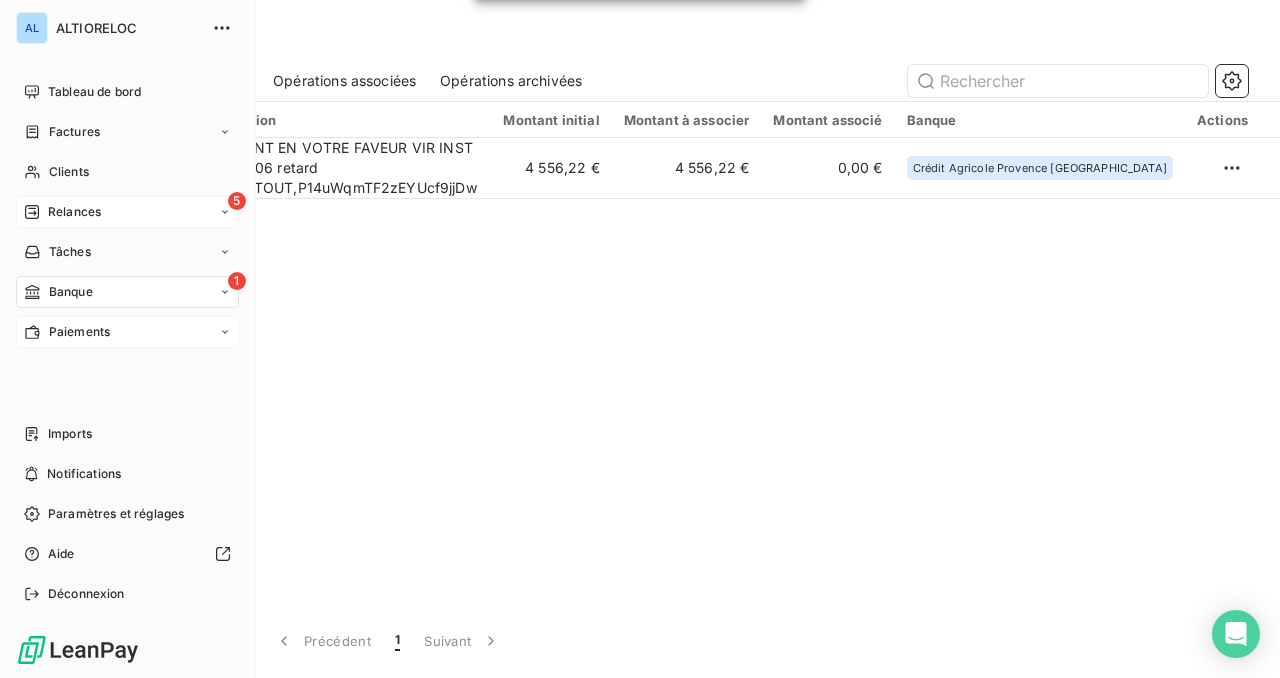 click on "Relances" at bounding box center (74, 212) 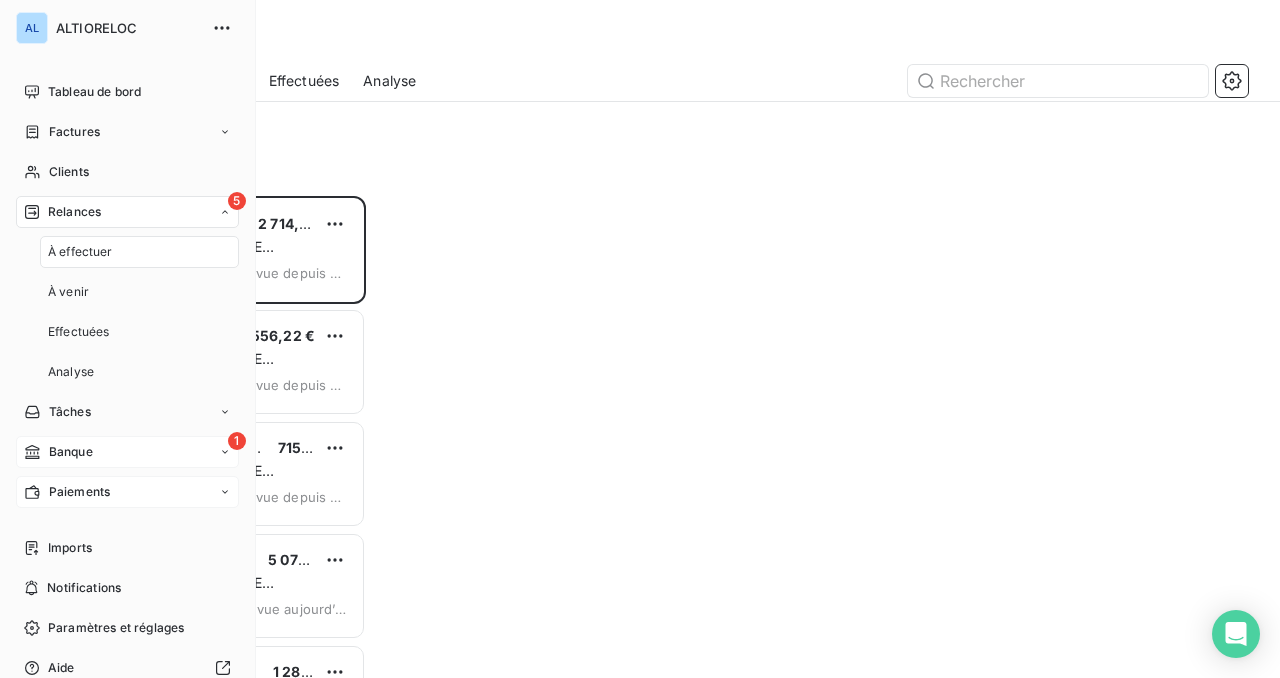 scroll, scrollTop: 1, scrollLeft: 1, axis: both 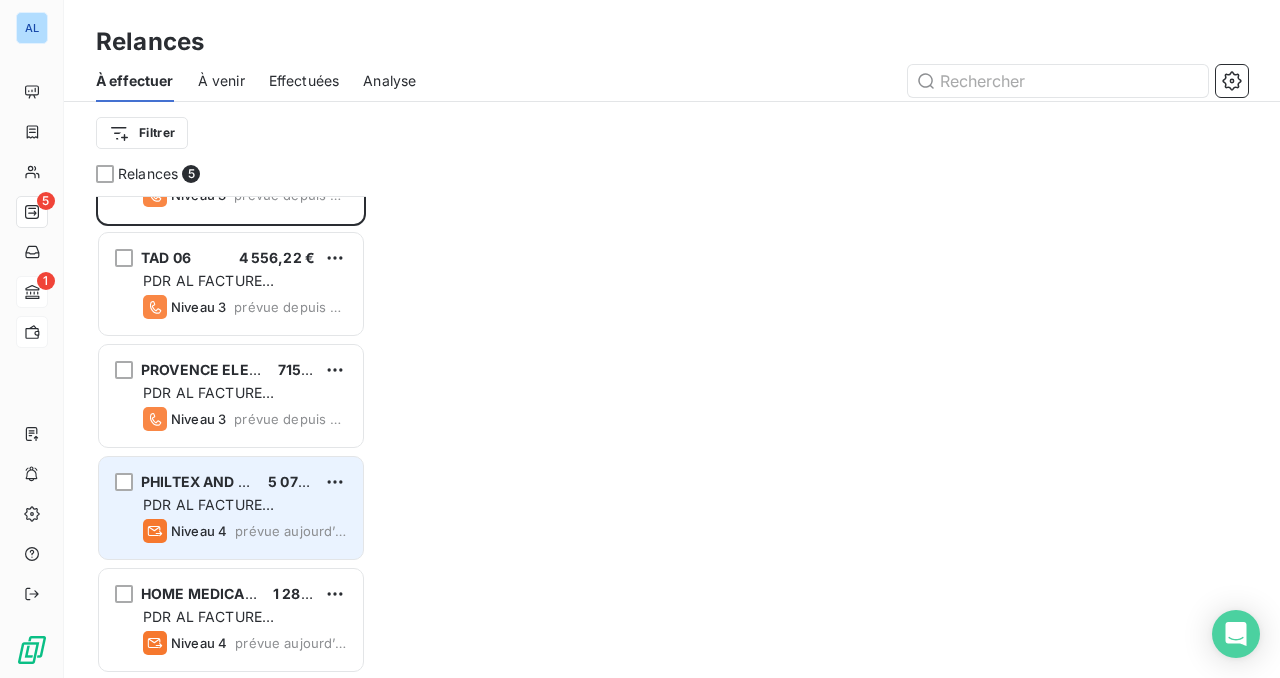 click on "PDR AL FACTURE [PERSON_NAME]" at bounding box center (208, 514) 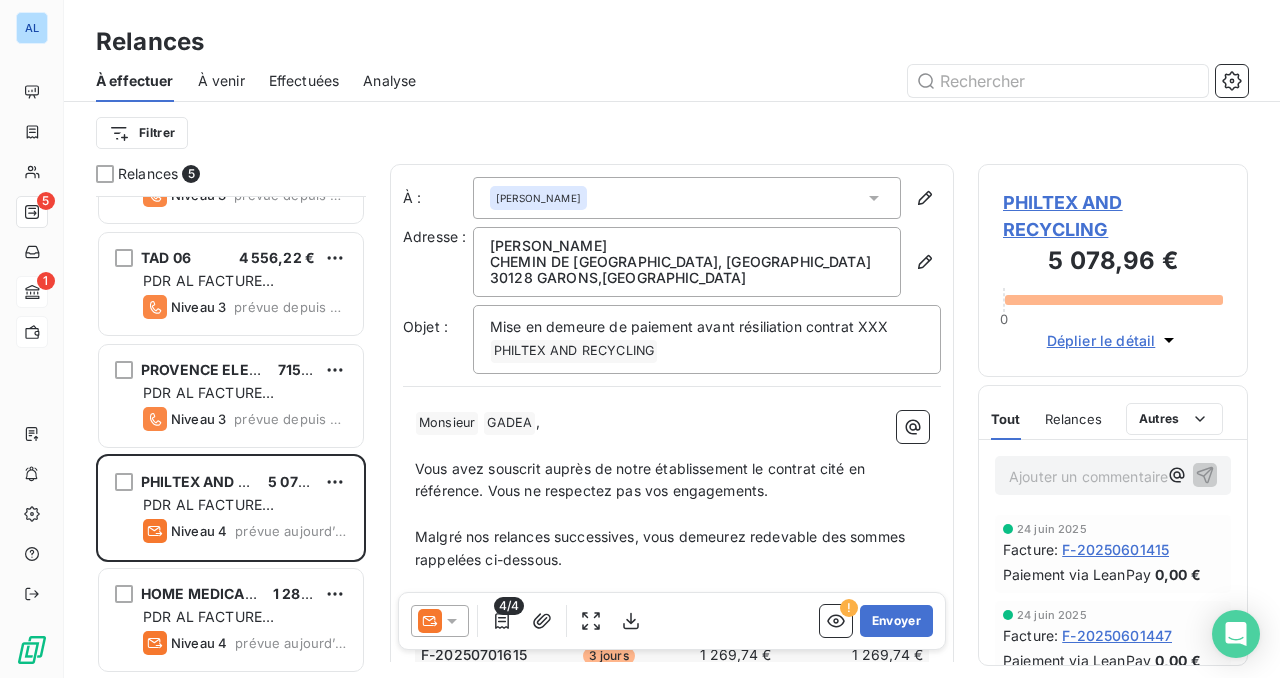 click 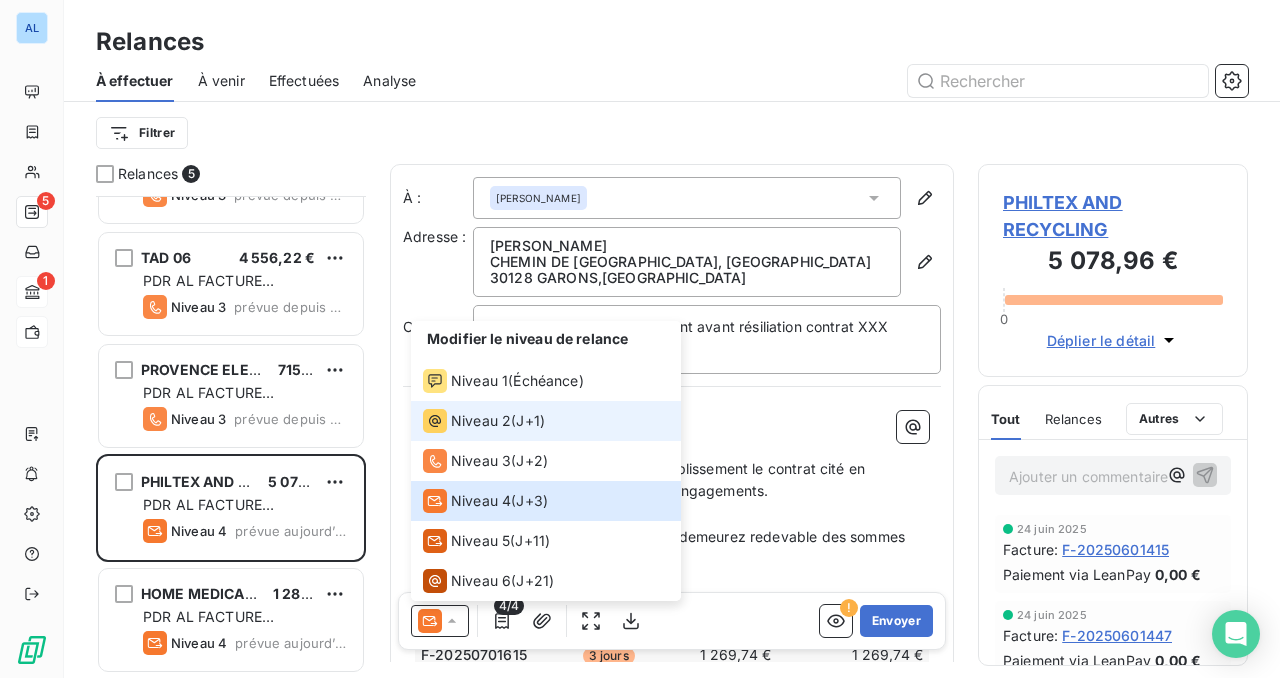 click on "Niveau 2" at bounding box center [481, 421] 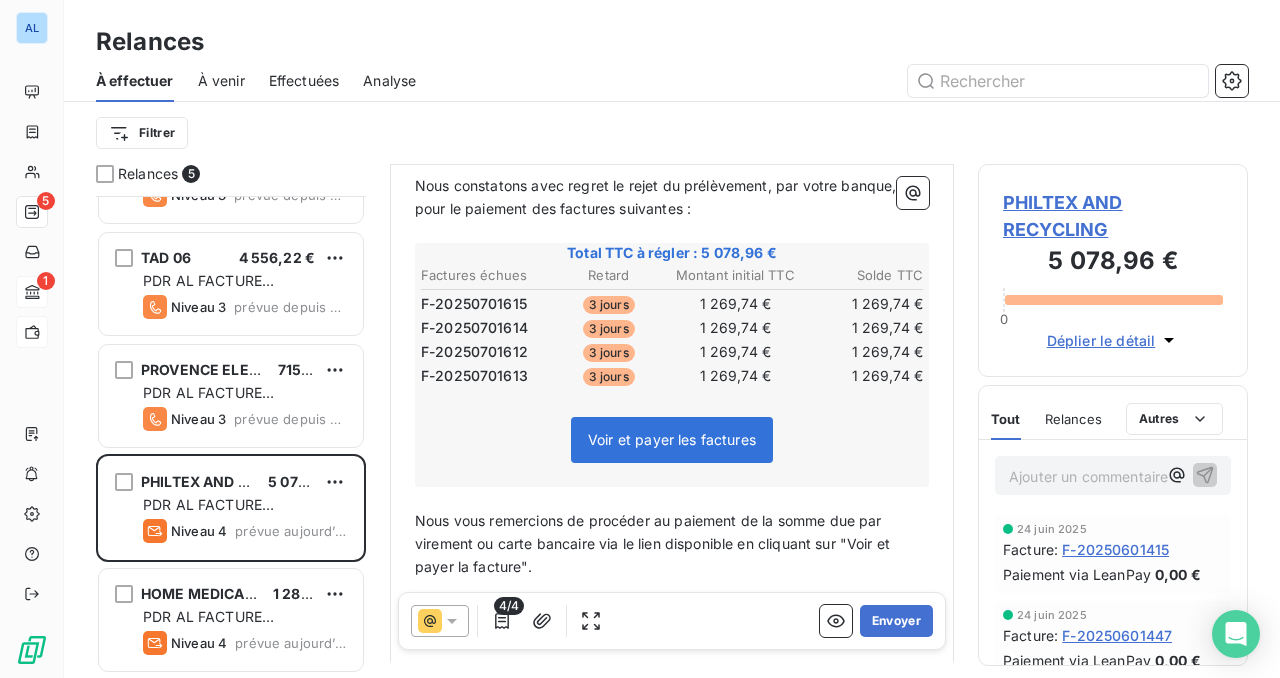 scroll, scrollTop: 298, scrollLeft: 0, axis: vertical 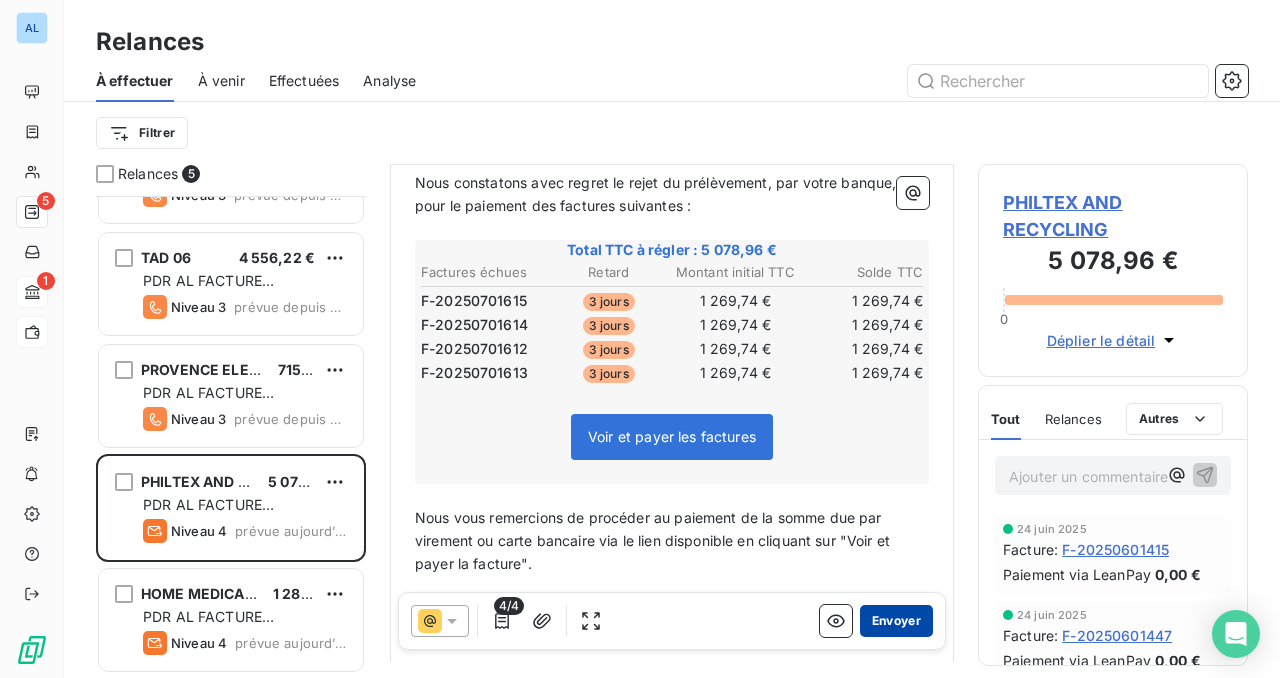 click on "Envoyer" at bounding box center (896, 621) 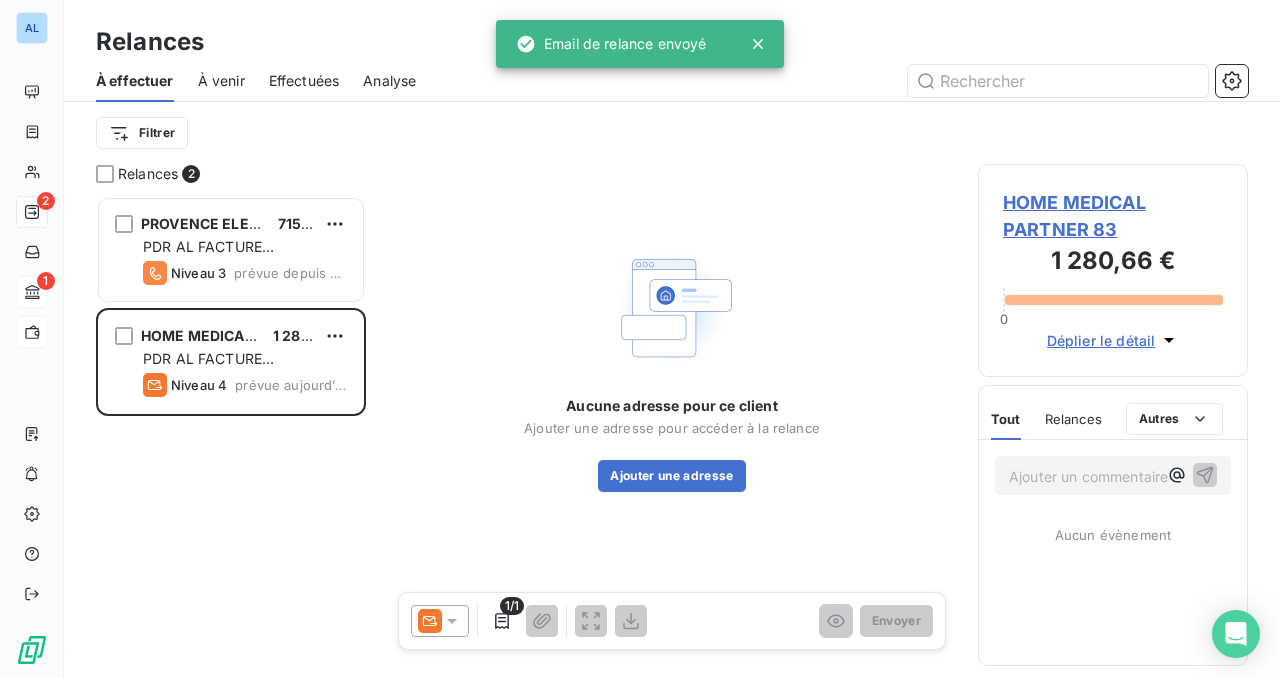scroll, scrollTop: 0, scrollLeft: 0, axis: both 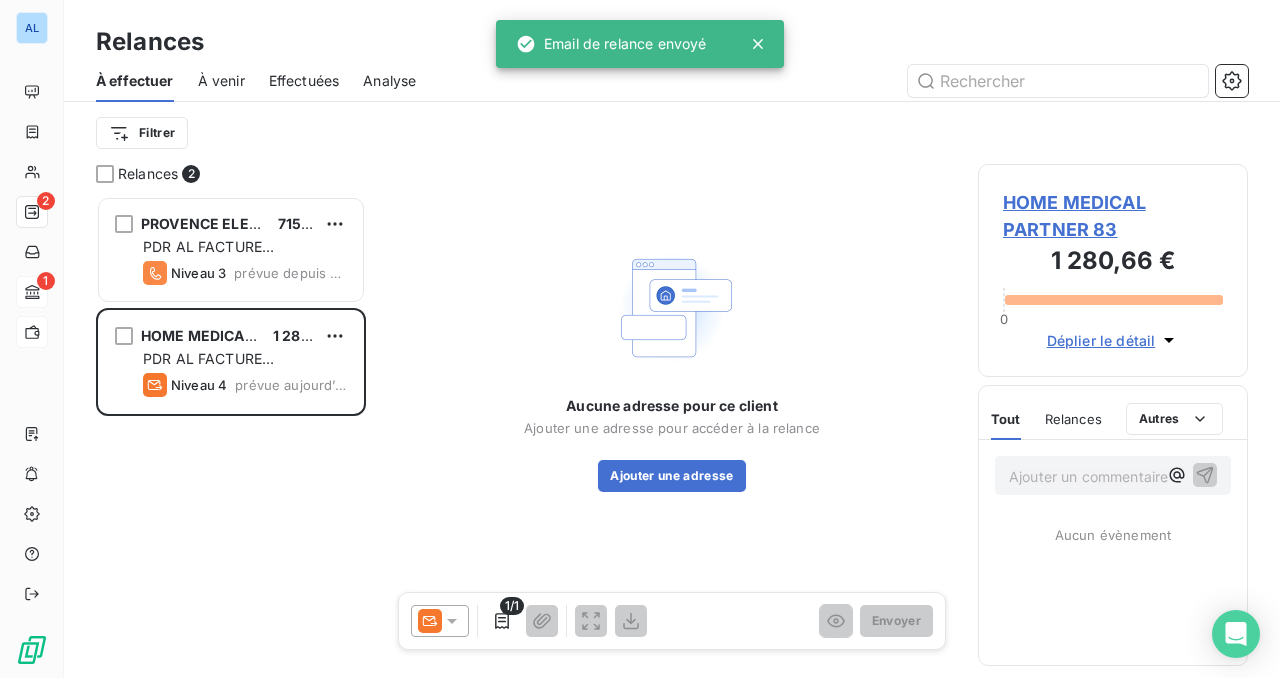 click 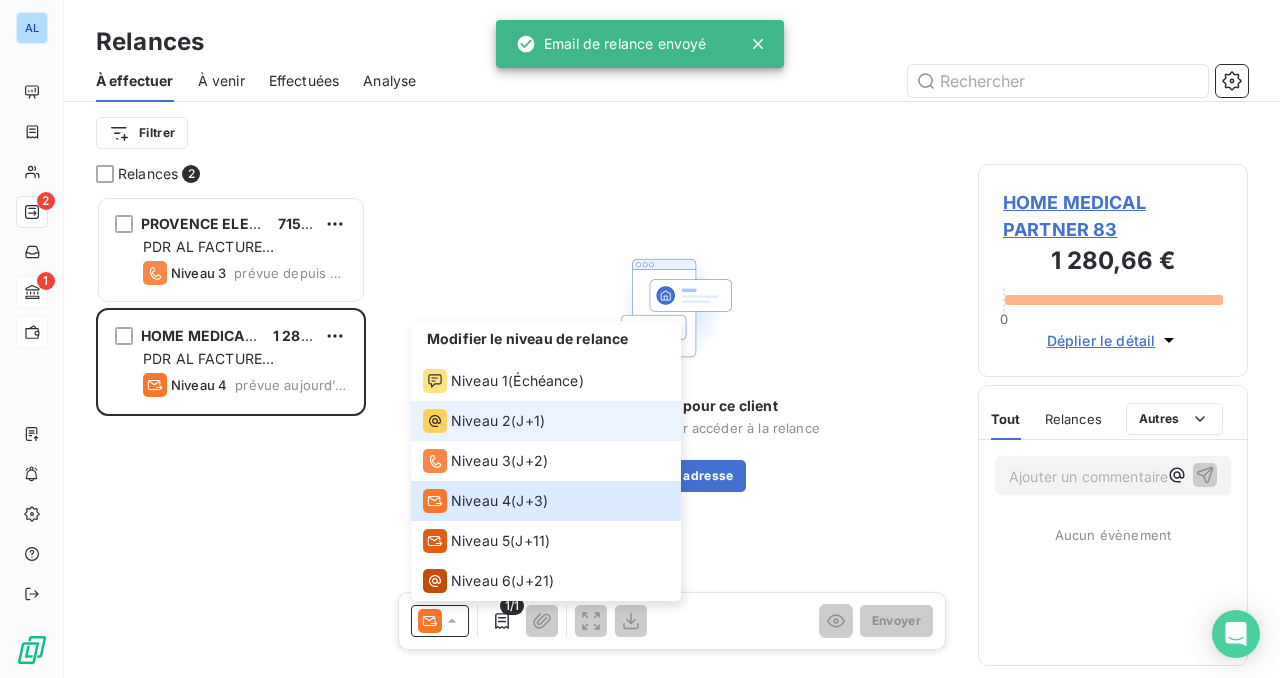 click on "Niveau 2" at bounding box center [481, 421] 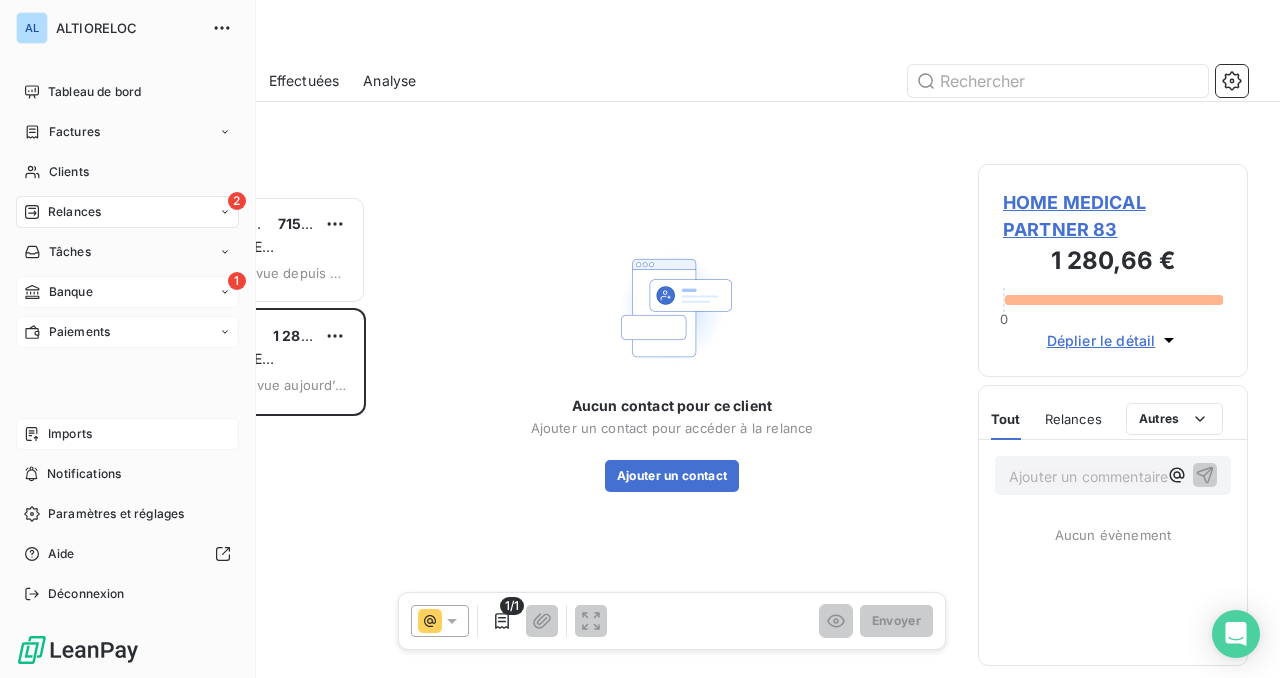 click on "Imports" at bounding box center (70, 434) 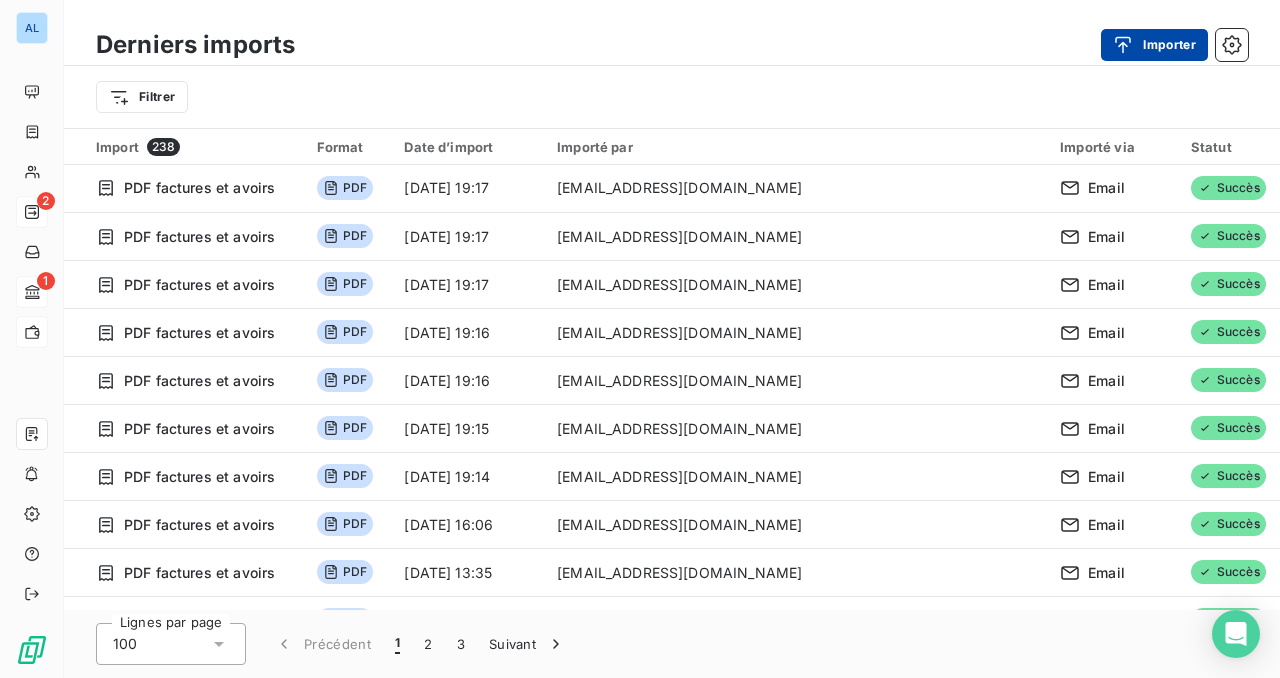 click on "Importer" at bounding box center [1154, 45] 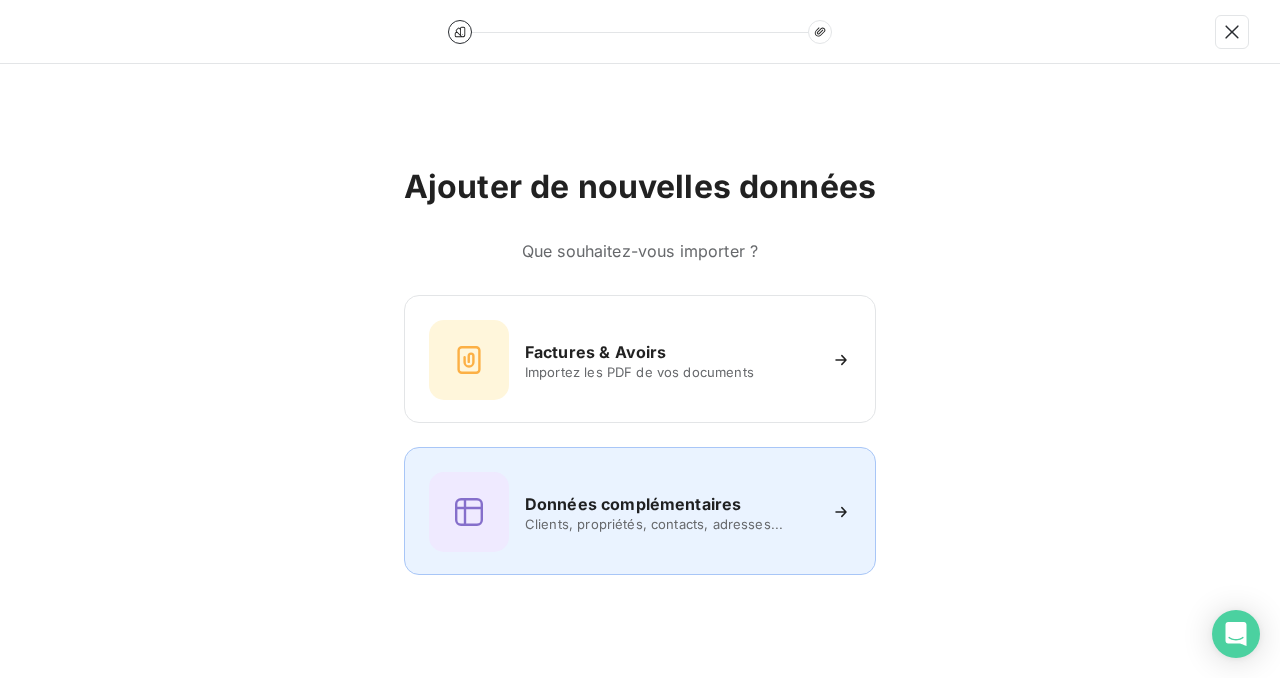 click on "Clients, propriétés, contacts, adresses..." at bounding box center [670, 524] 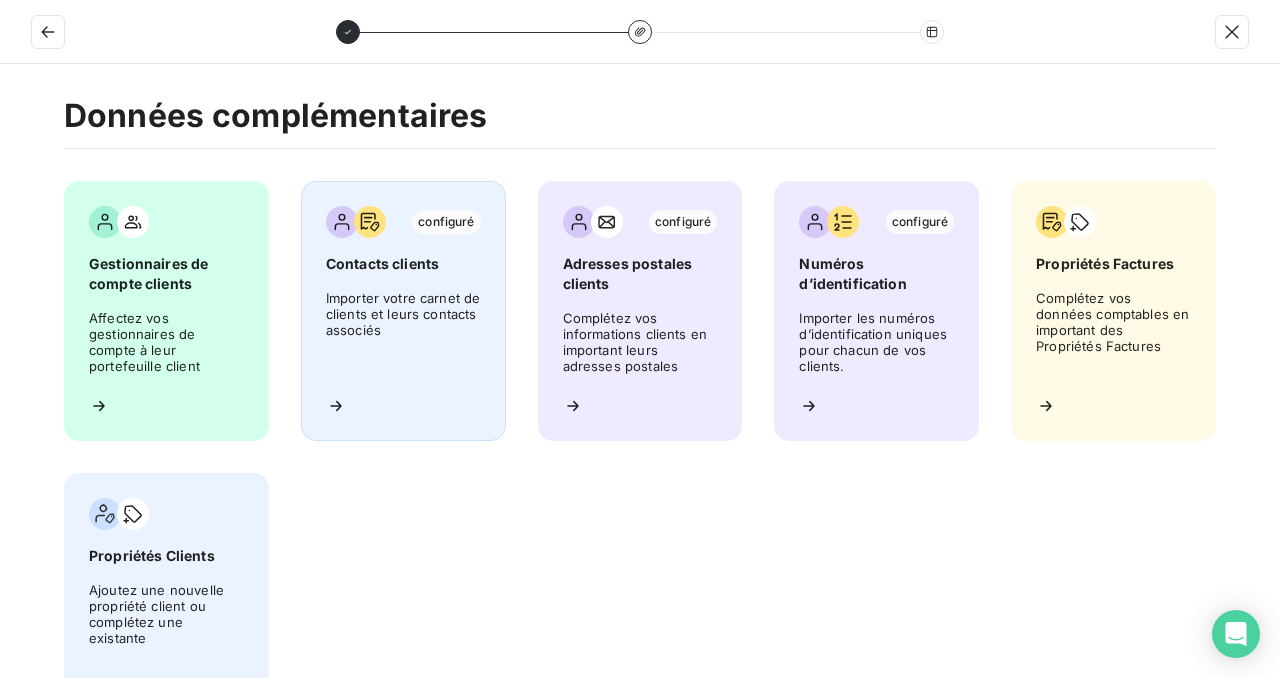 click on "Importer votre carnet de clients et leurs contacts associés" at bounding box center [403, 335] 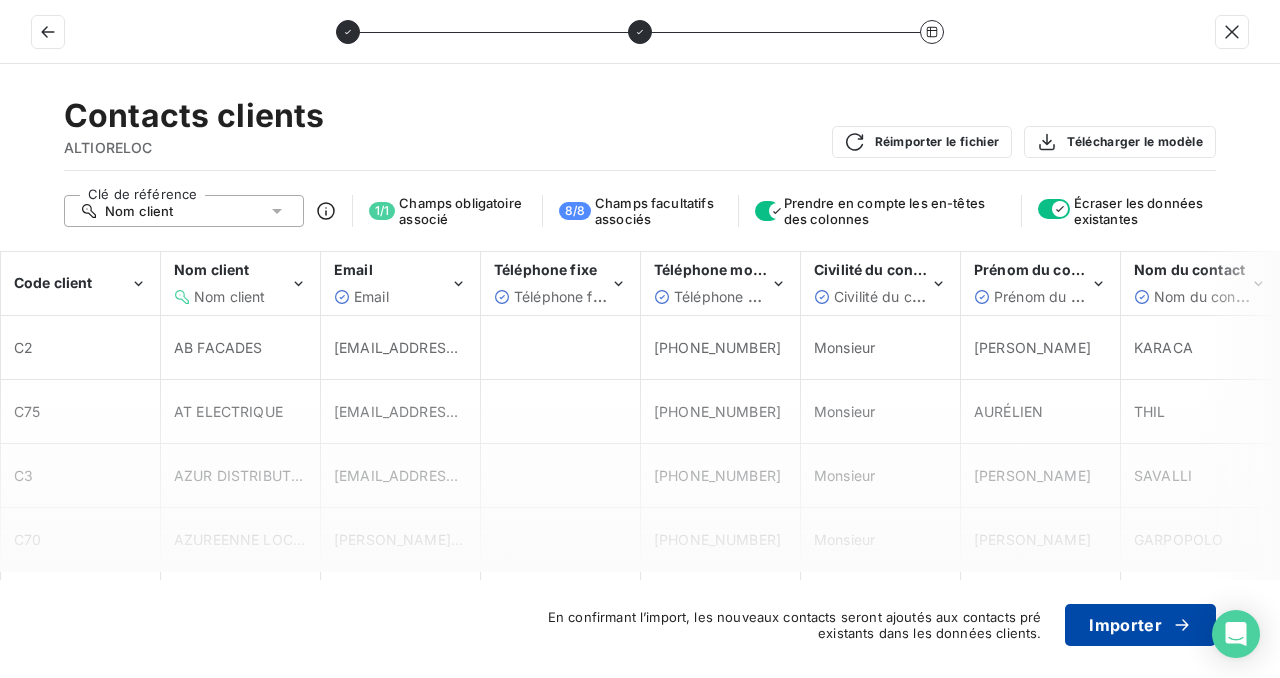 click on "Importer" at bounding box center [1140, 625] 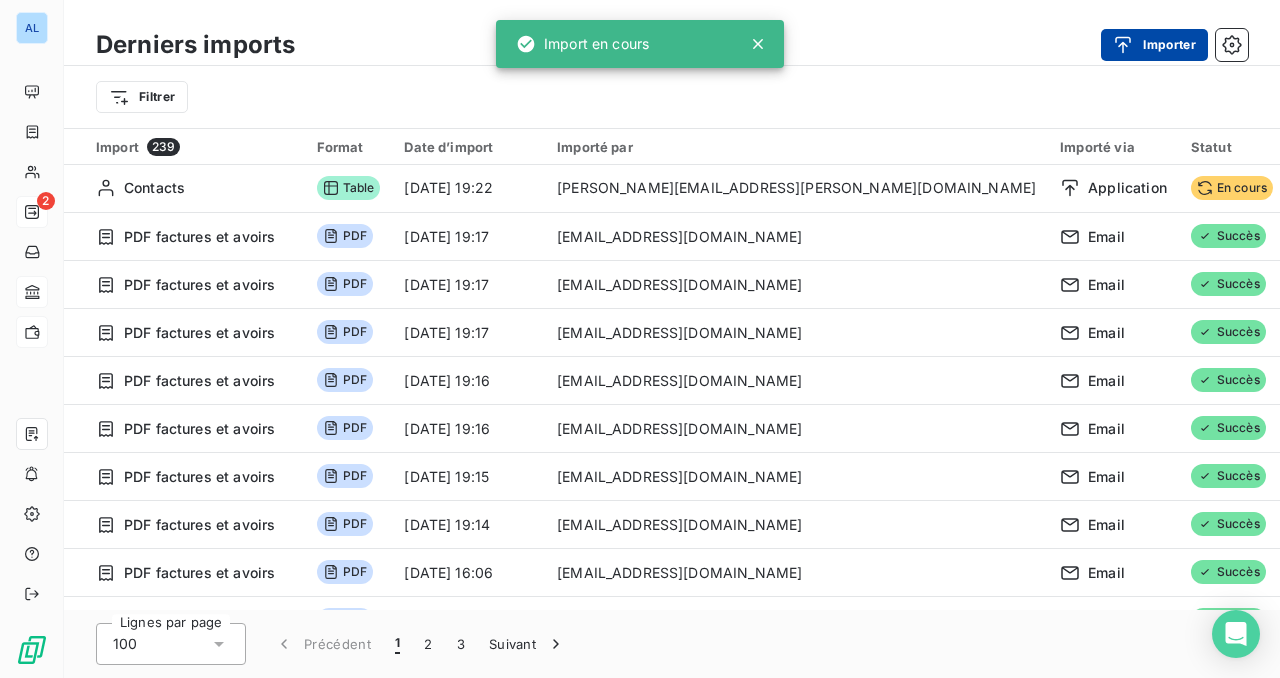 click on "Importer" at bounding box center [1154, 45] 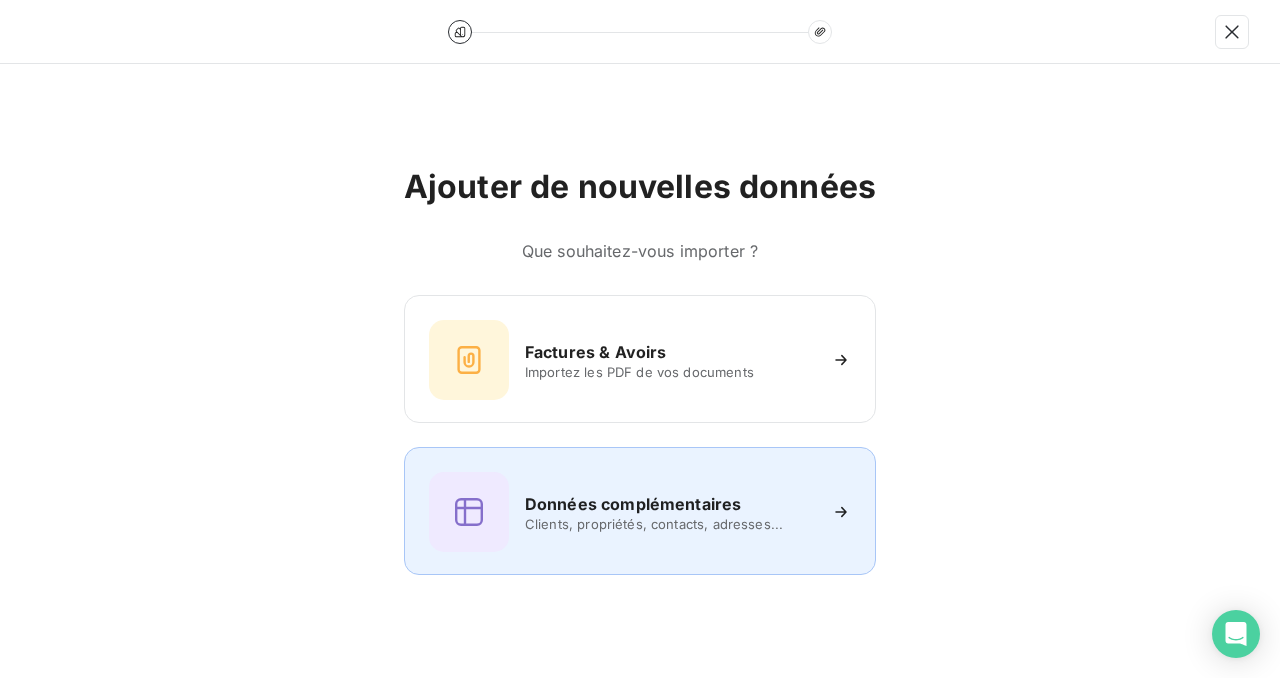 click on "Données complémentaires Clients, propriétés, contacts, adresses..." at bounding box center (640, 512) 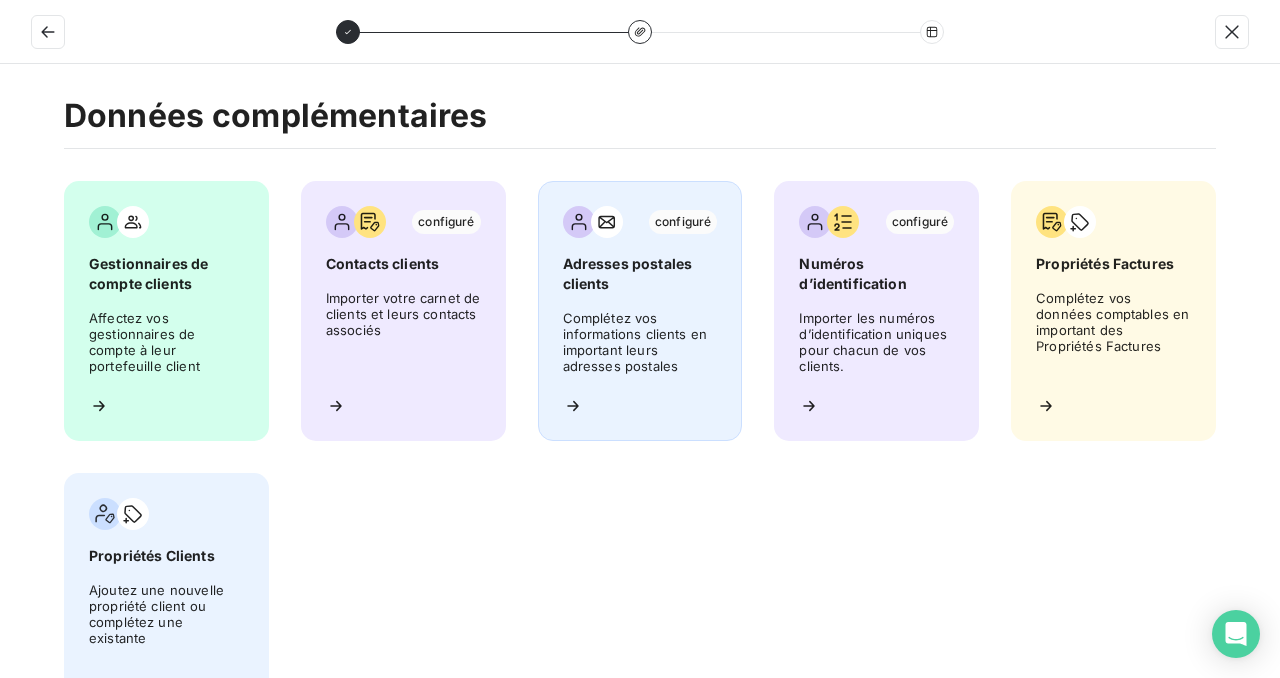 click on "Complétez vos informations clients en important leurs adresses postales" at bounding box center (640, 345) 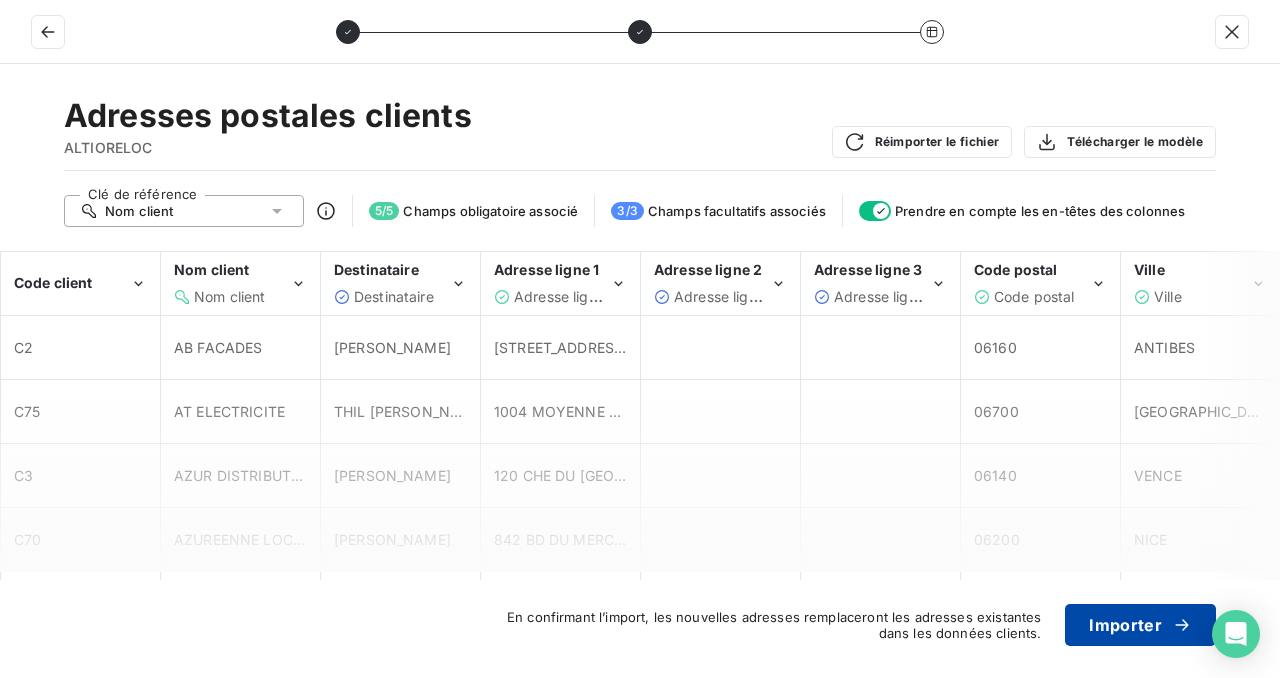 click on "Importer" at bounding box center (1140, 625) 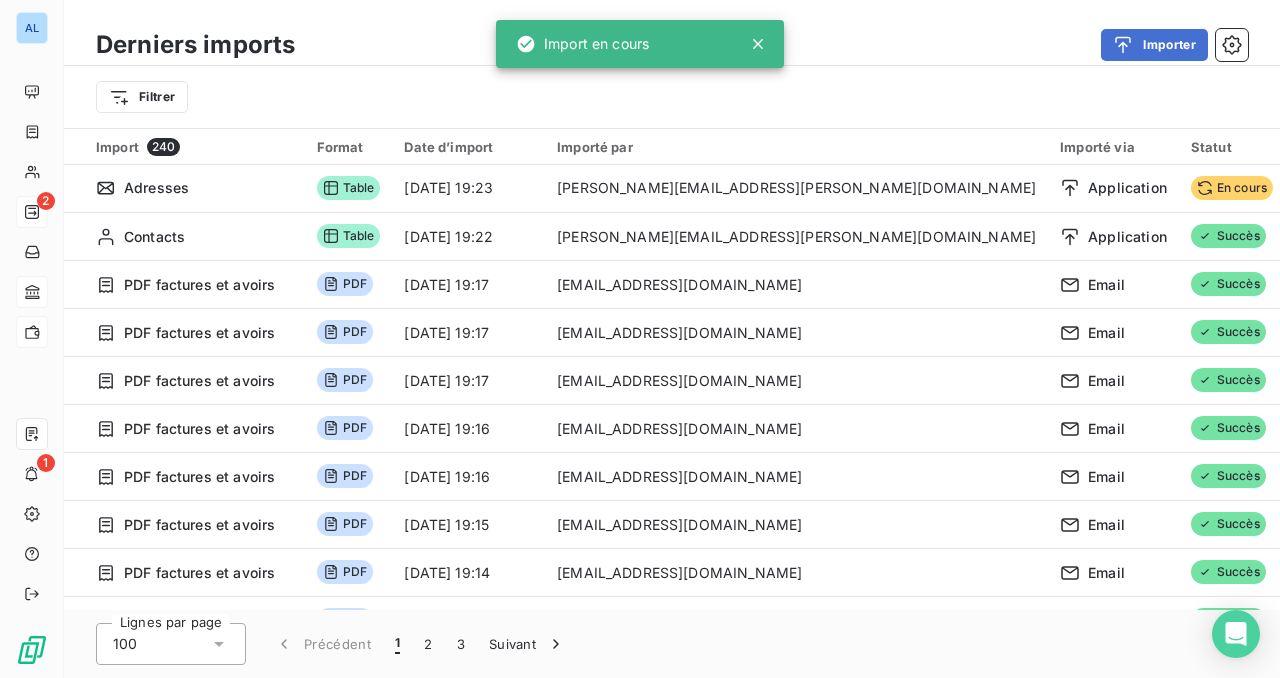 type 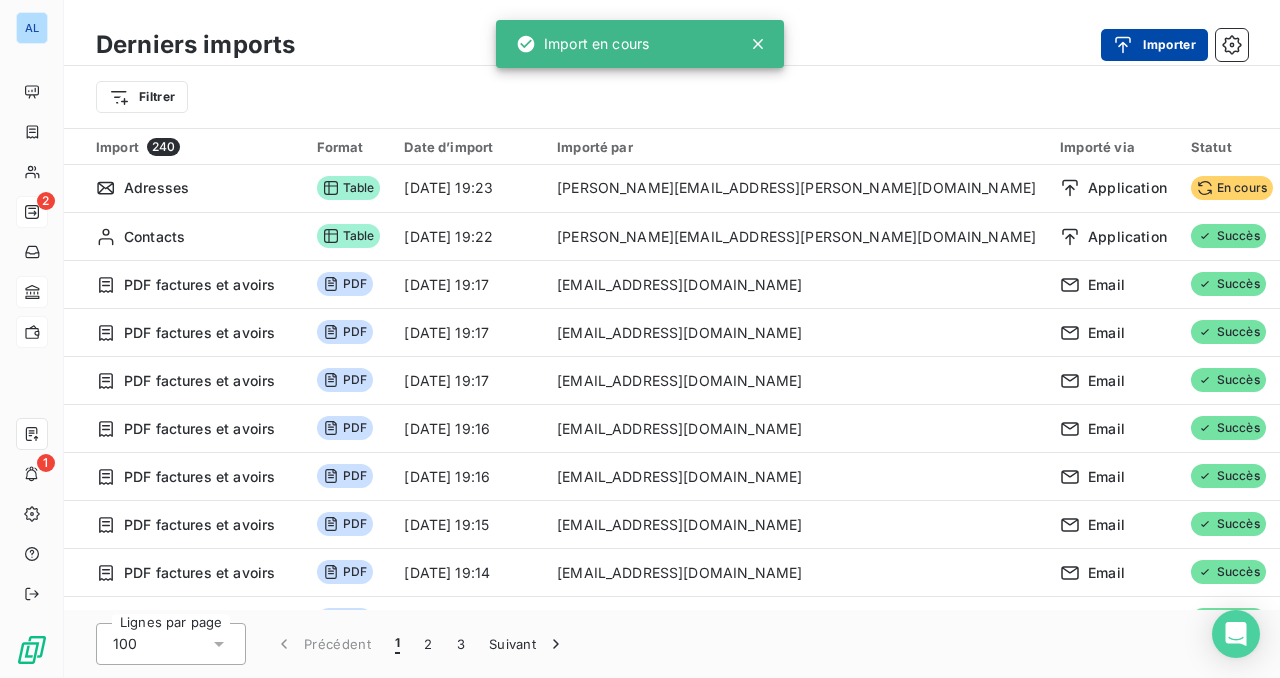 click on "Importer" at bounding box center (1154, 45) 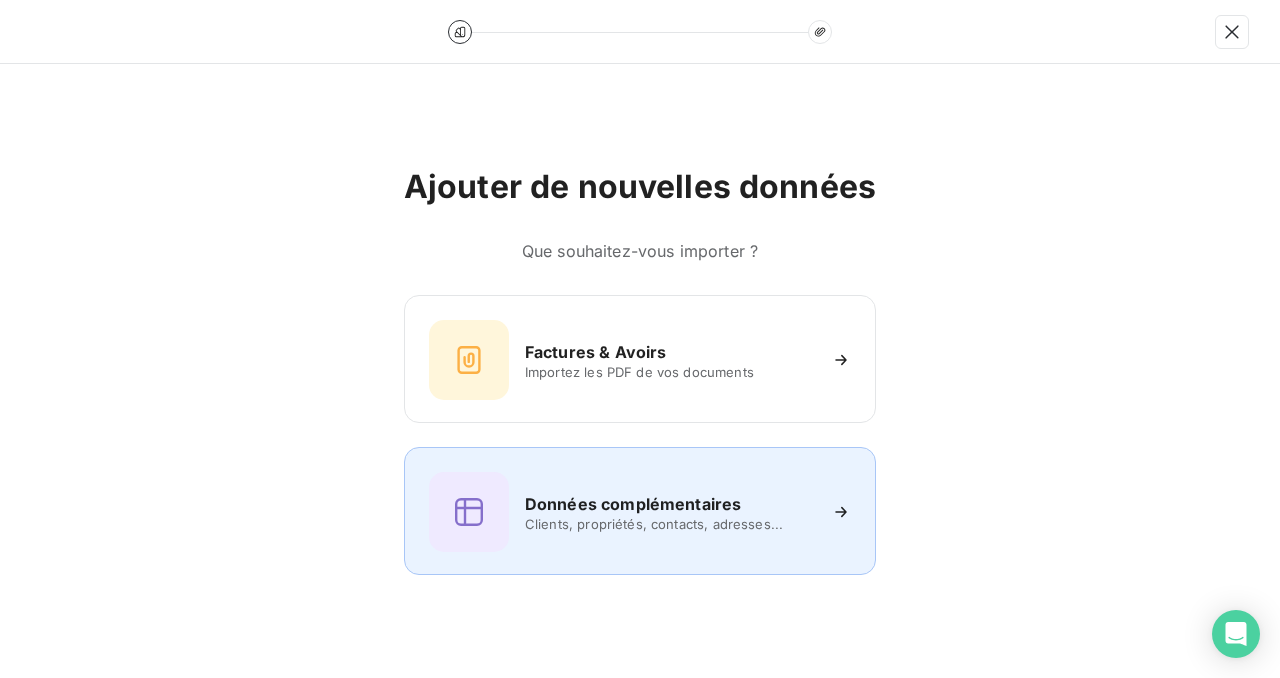 click on "Données complémentaires" at bounding box center [633, 504] 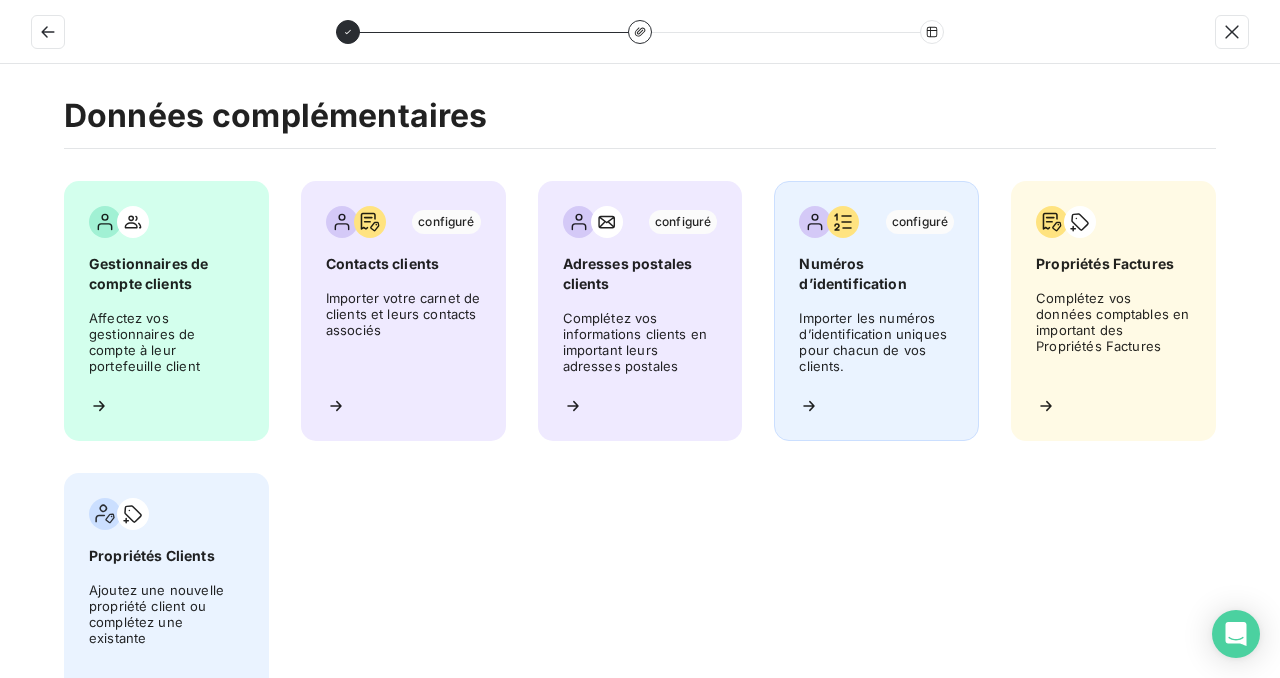 click on "Importer les numéros d’identification uniques pour chacun de vos clients." at bounding box center (876, 345) 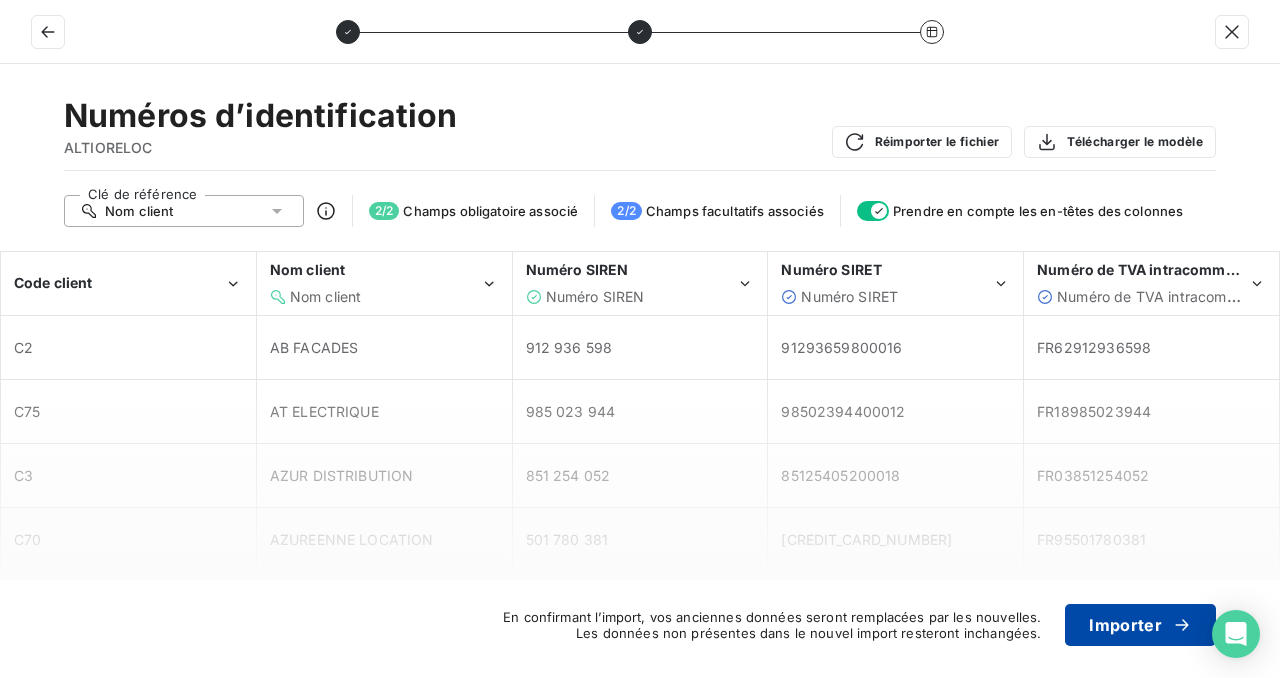 click on "Importer" at bounding box center (1140, 625) 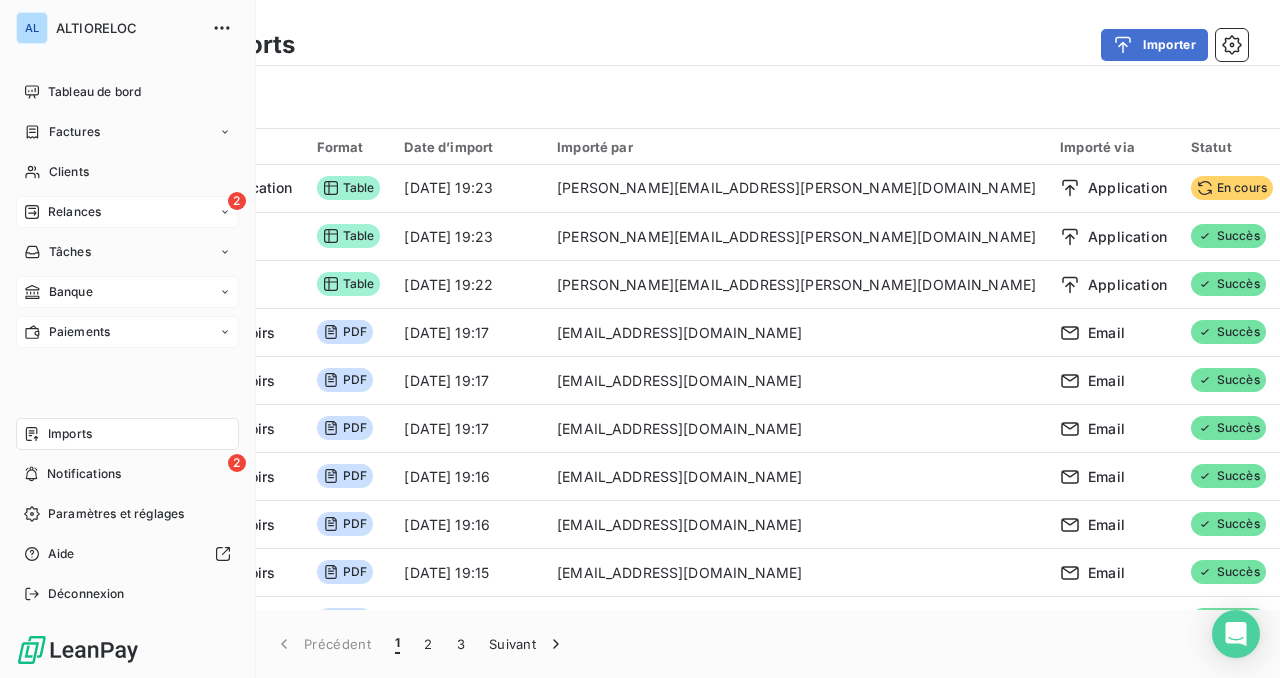 click on "Relances" at bounding box center [74, 212] 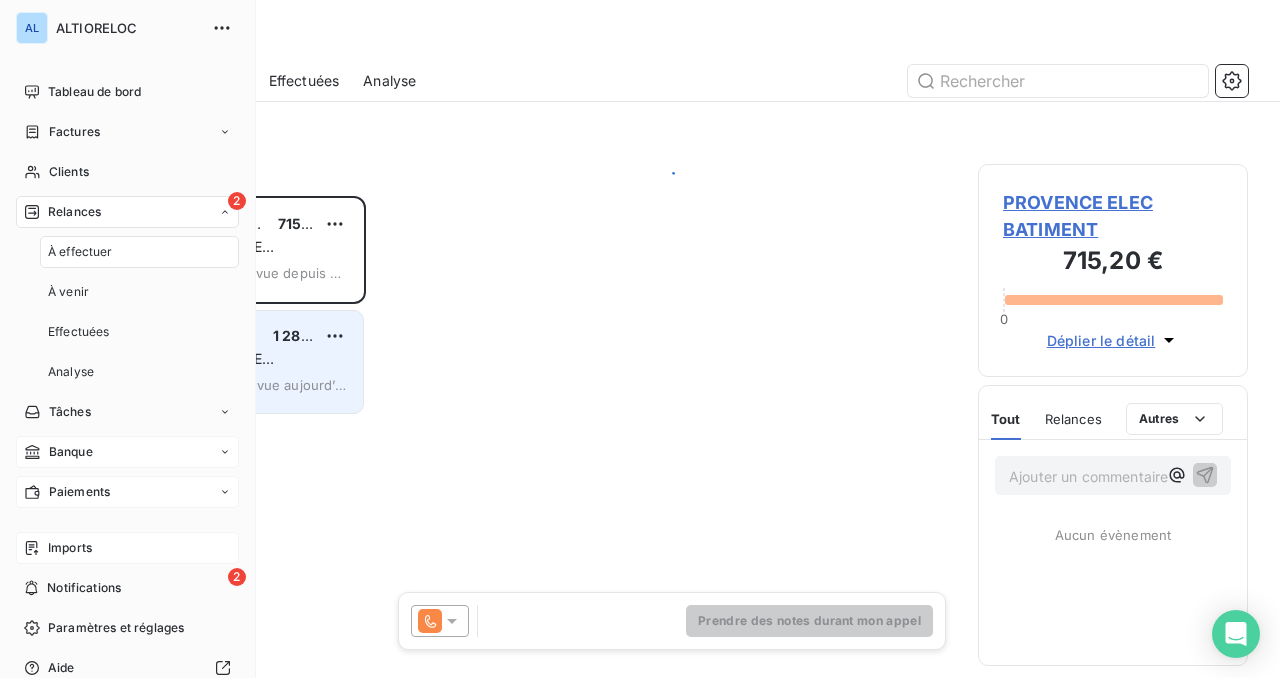 scroll, scrollTop: 1, scrollLeft: 1, axis: both 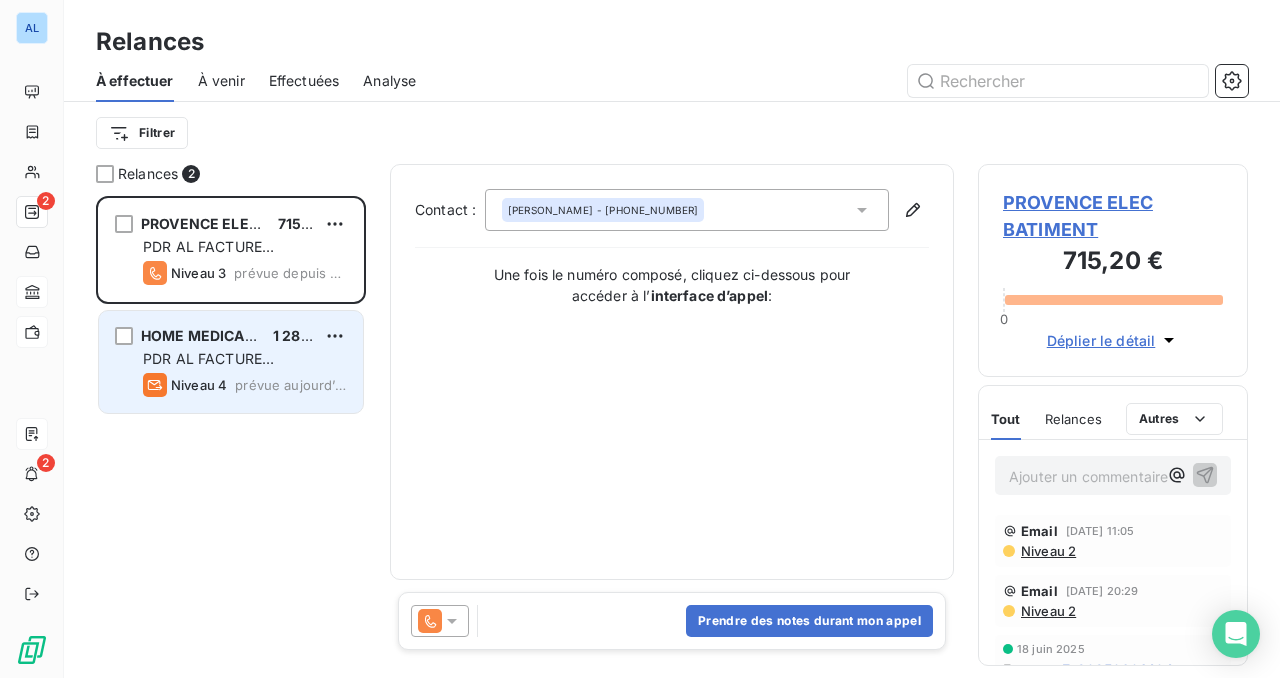 click on "Niveau 4 prévue aujourd’hui" at bounding box center (245, 385) 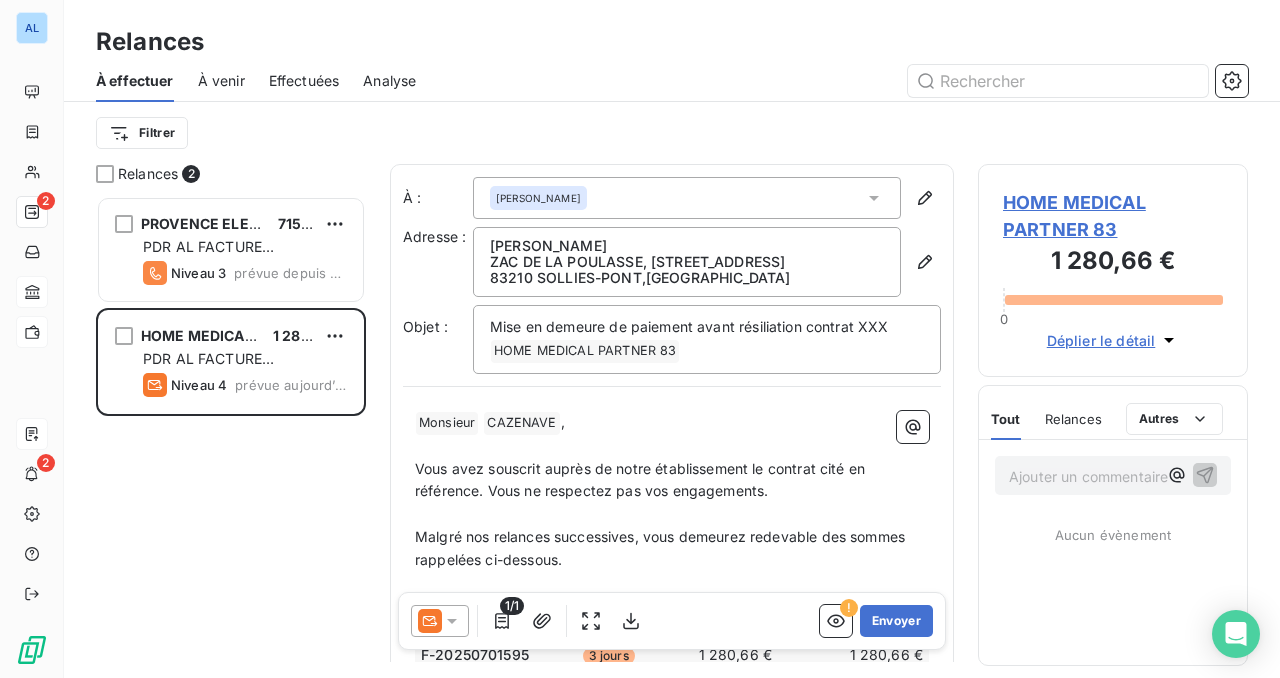 click 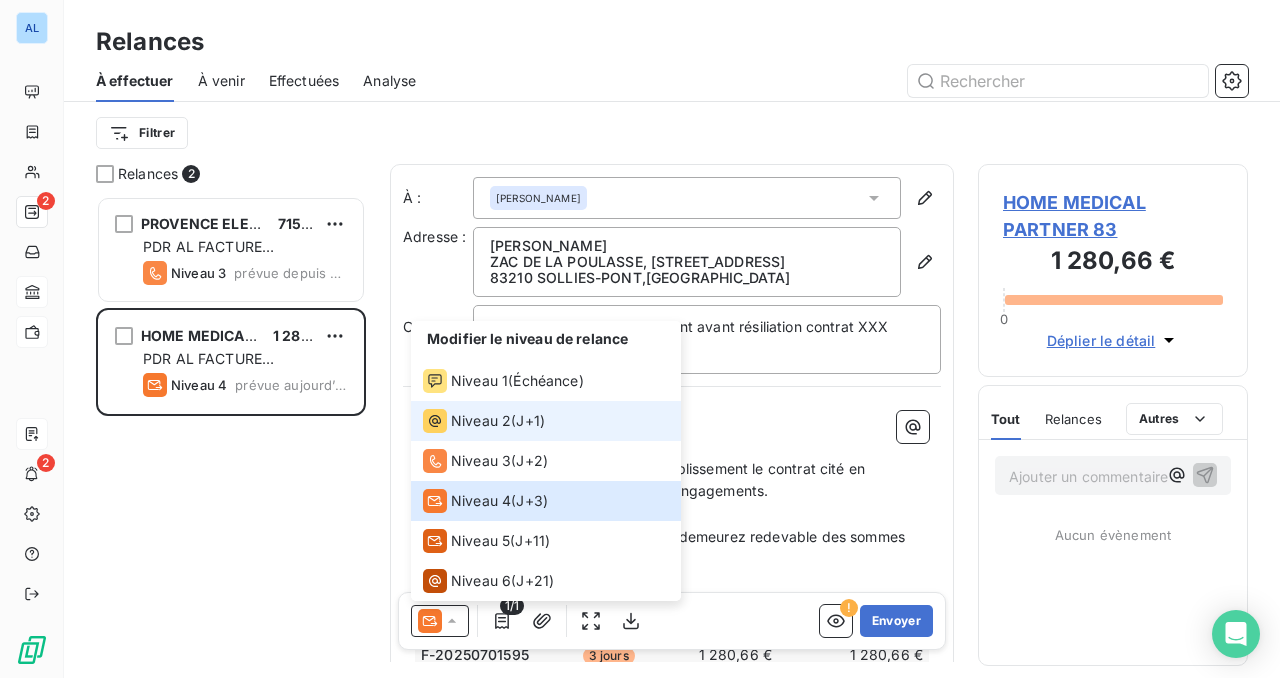 click on "J+1 )" at bounding box center [530, 421] 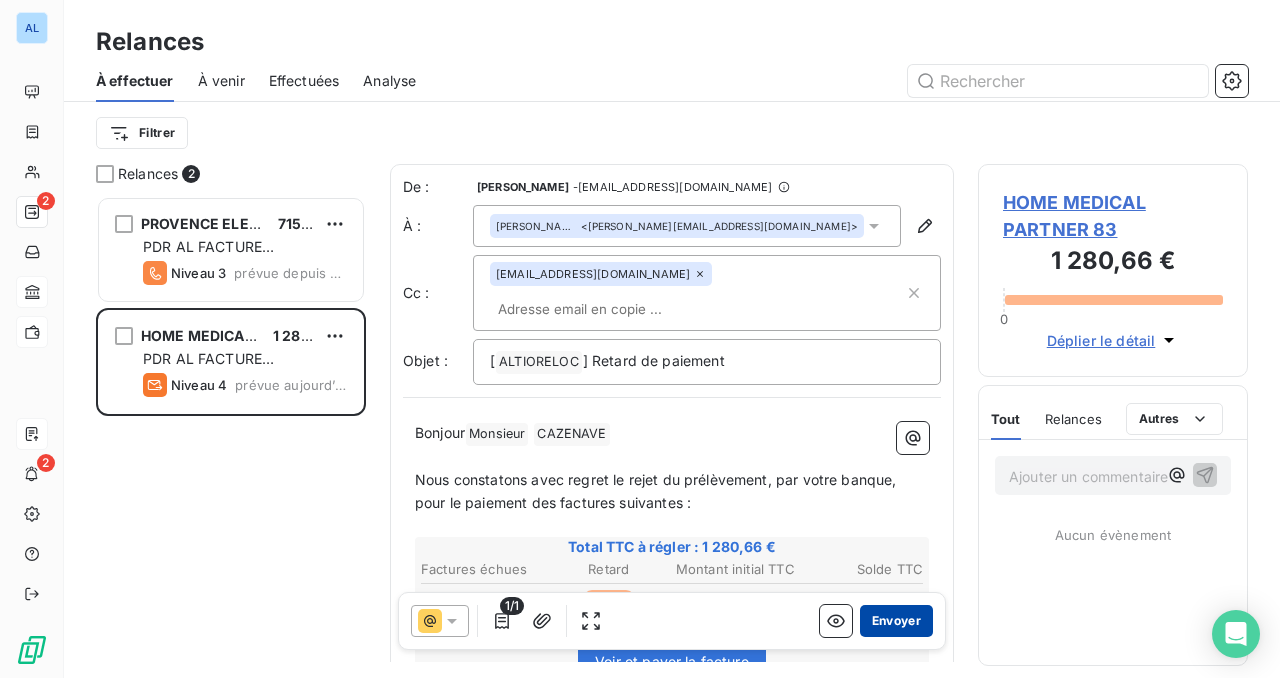 click on "Envoyer" at bounding box center [896, 621] 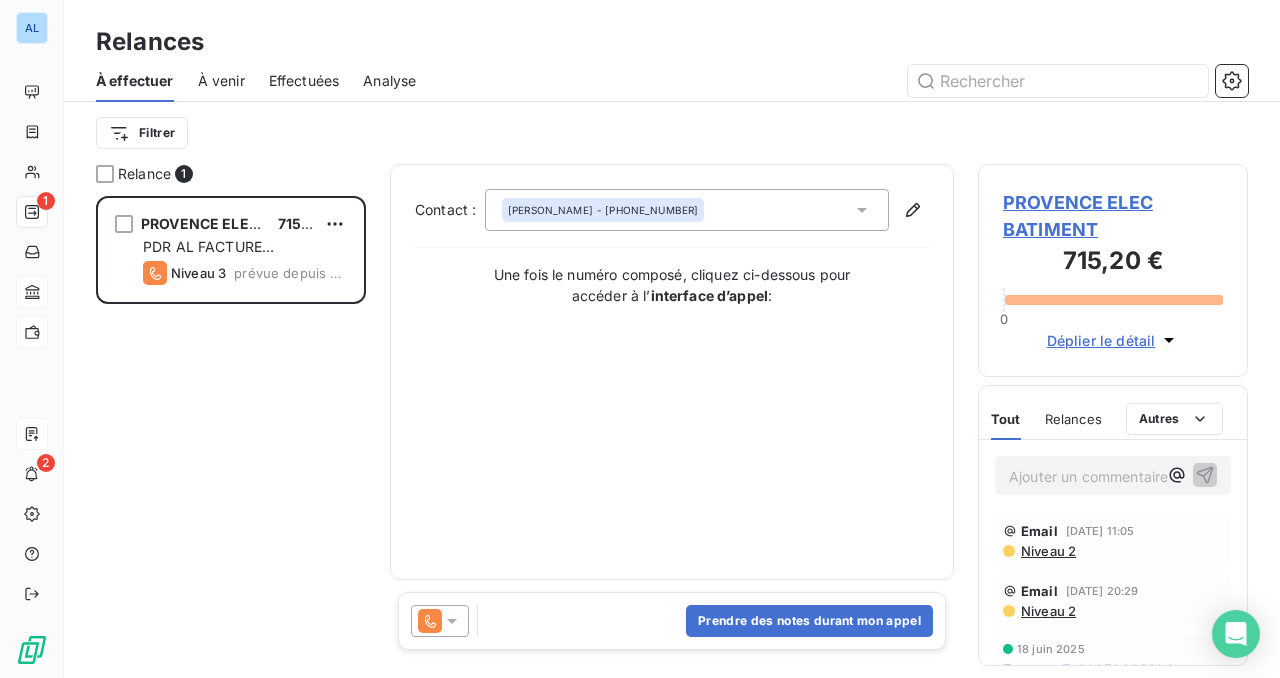 click 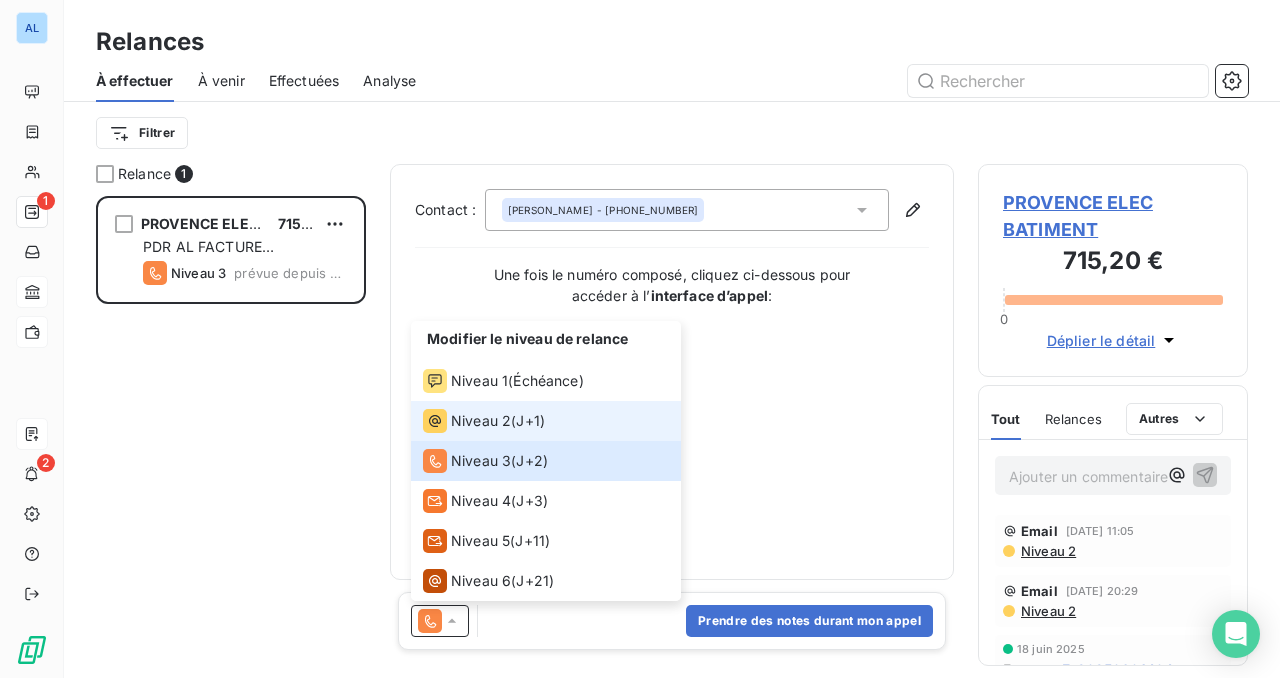 click on "Niveau 2" at bounding box center (481, 421) 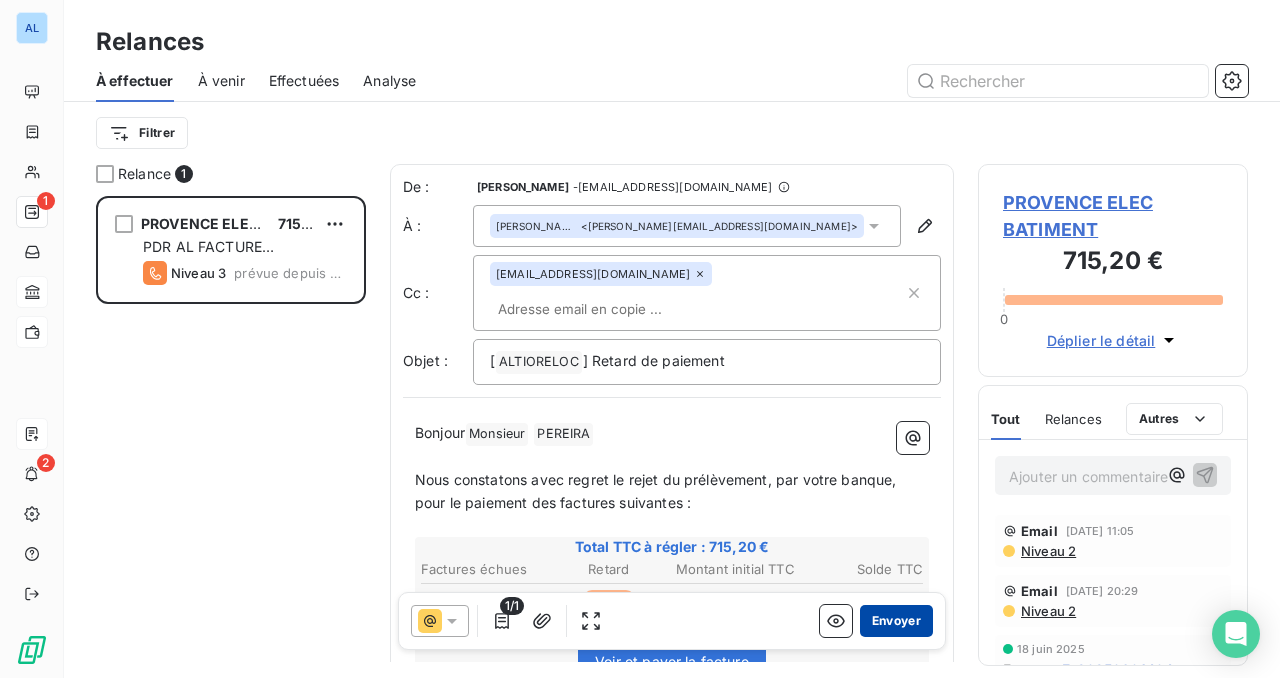 click on "Envoyer" at bounding box center [896, 621] 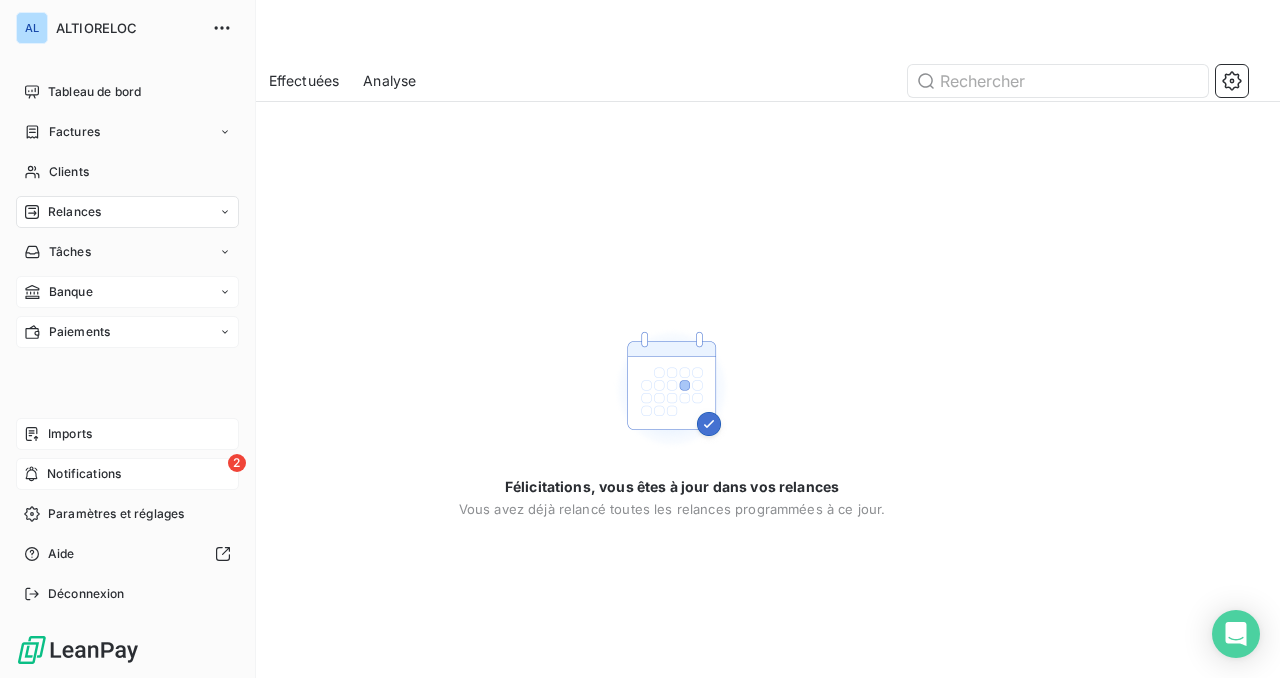 click on "Notifications" at bounding box center (84, 474) 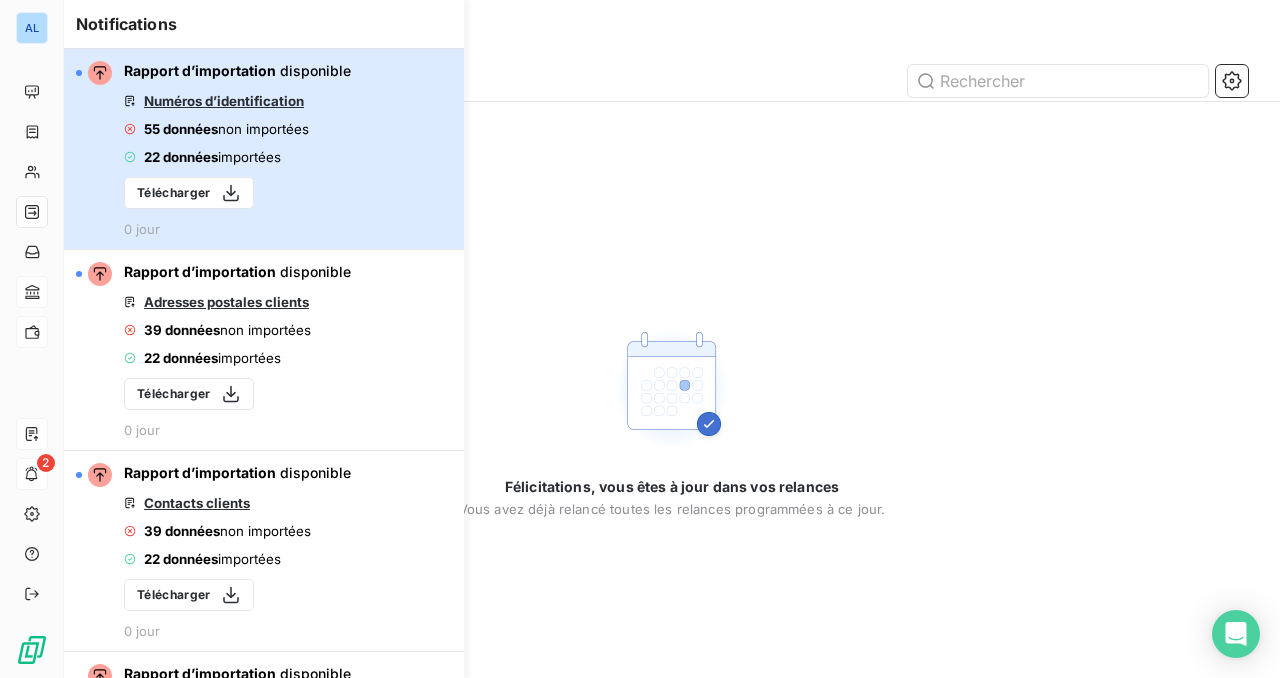 click at bounding box center [79, 73] 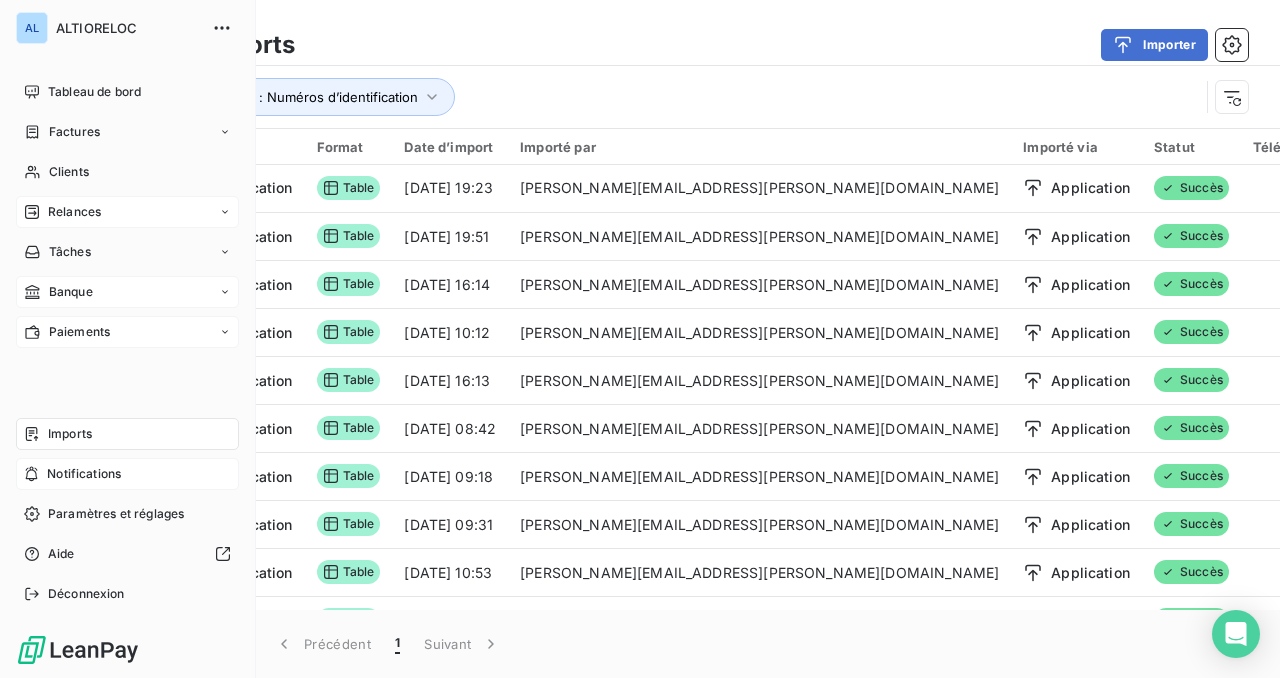 click on "Relances" at bounding box center (74, 212) 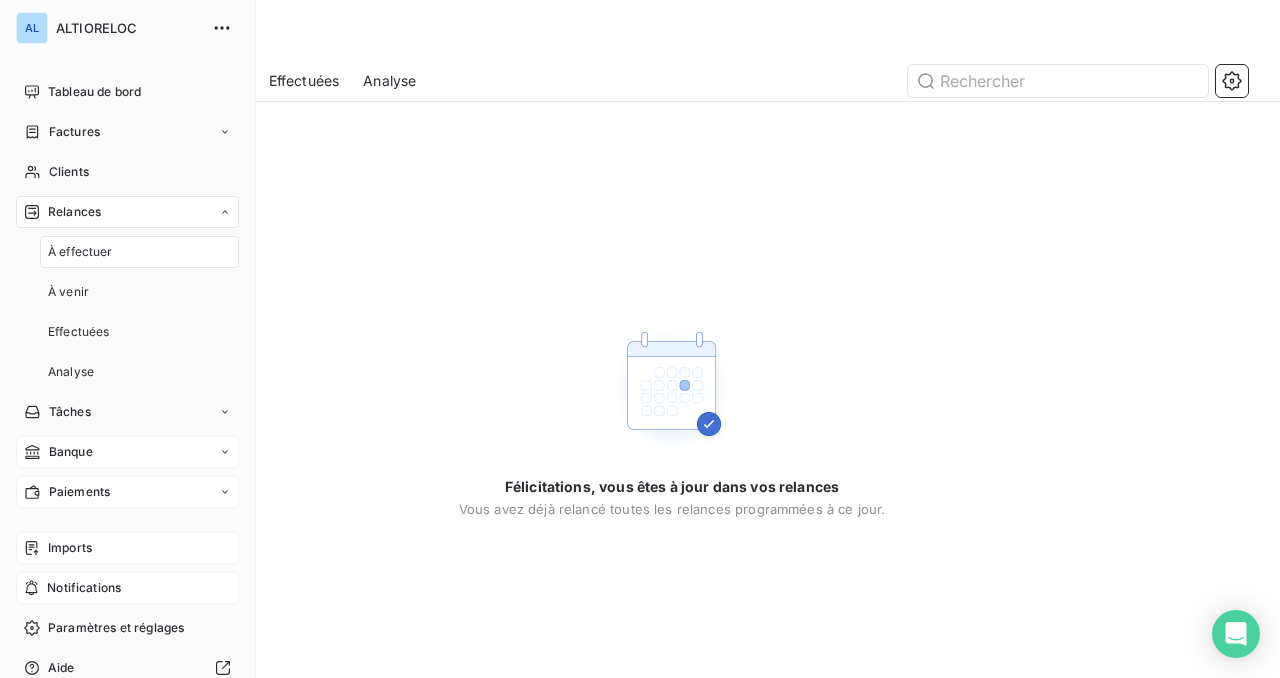 click on "Relances" at bounding box center (74, 212) 